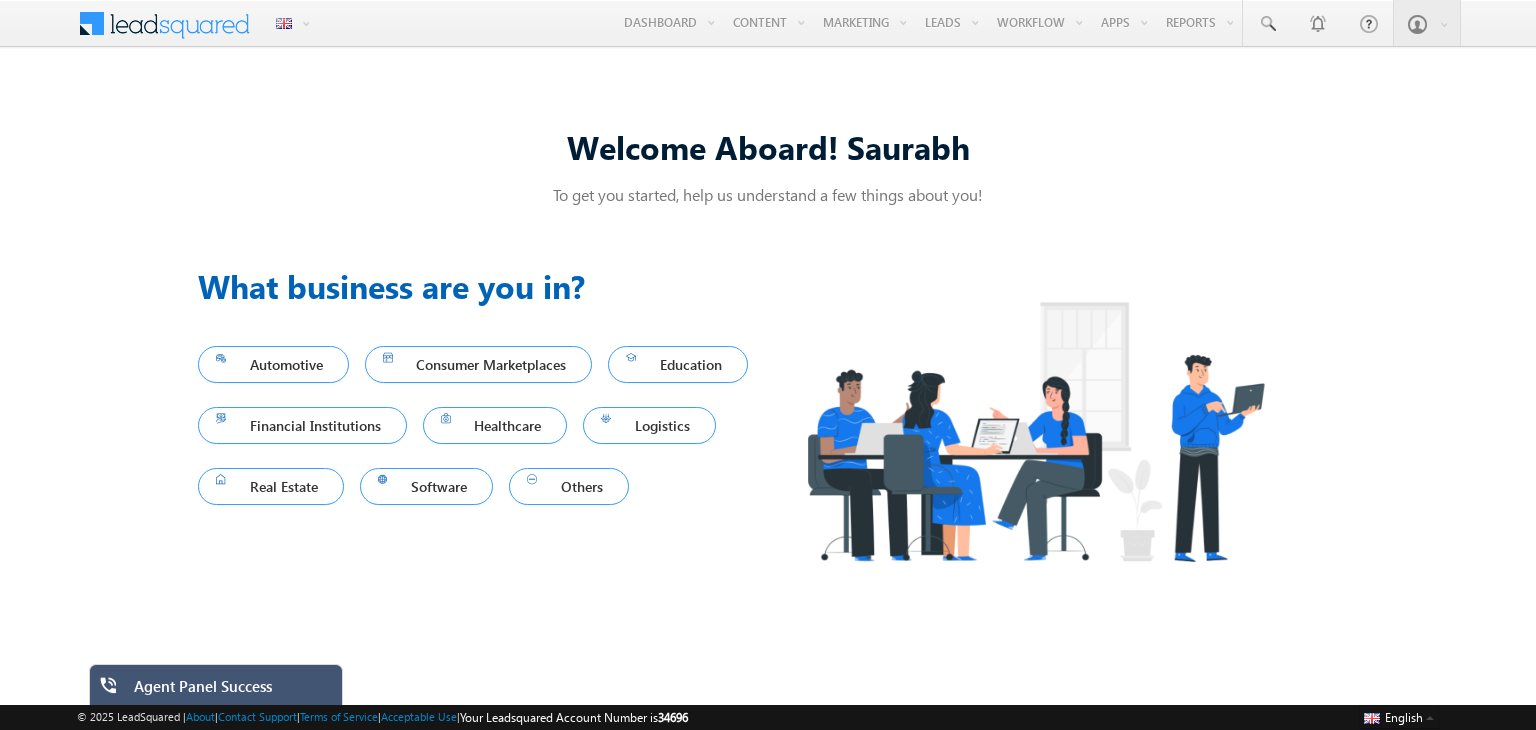 scroll, scrollTop: 0, scrollLeft: 0, axis: both 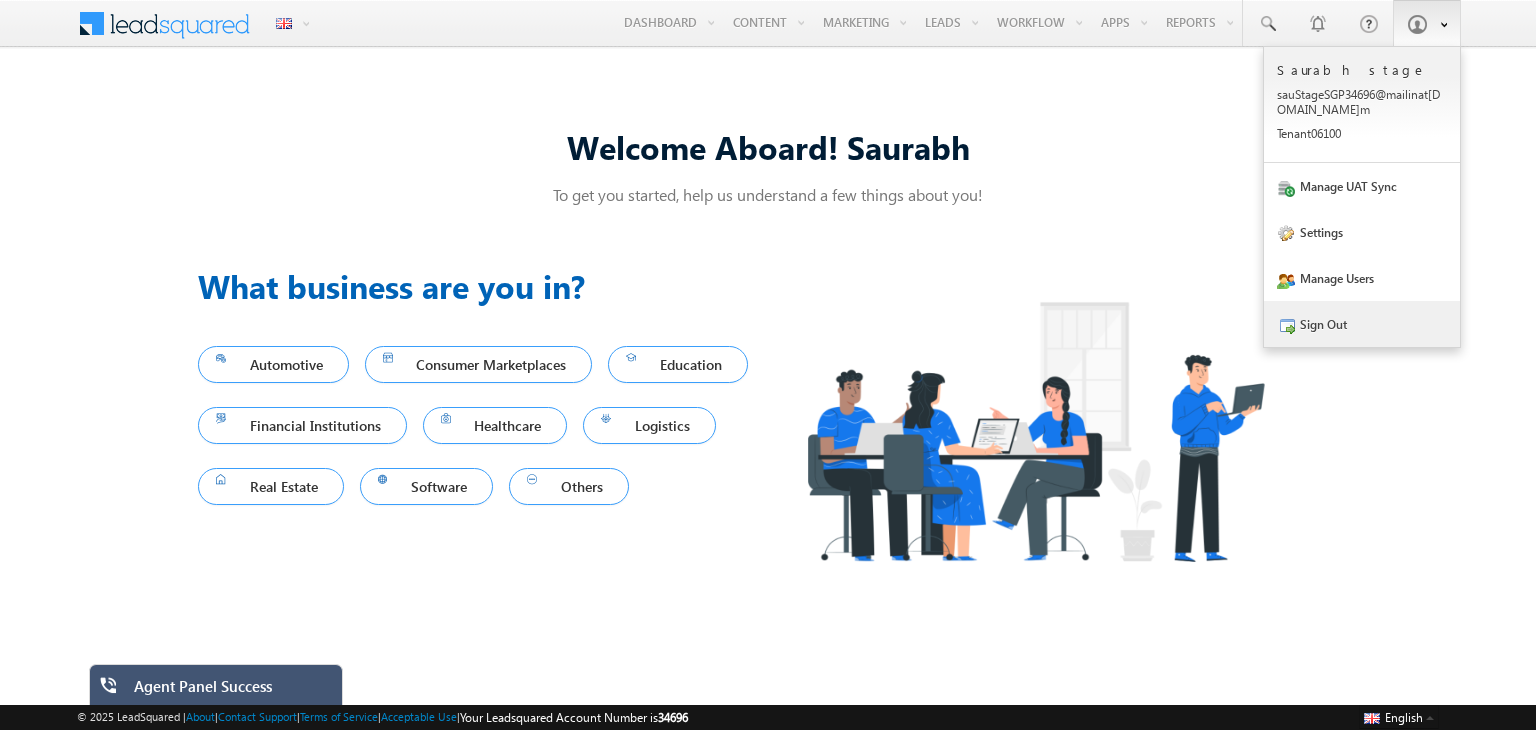 click on "Sign Out" at bounding box center [1362, 324] 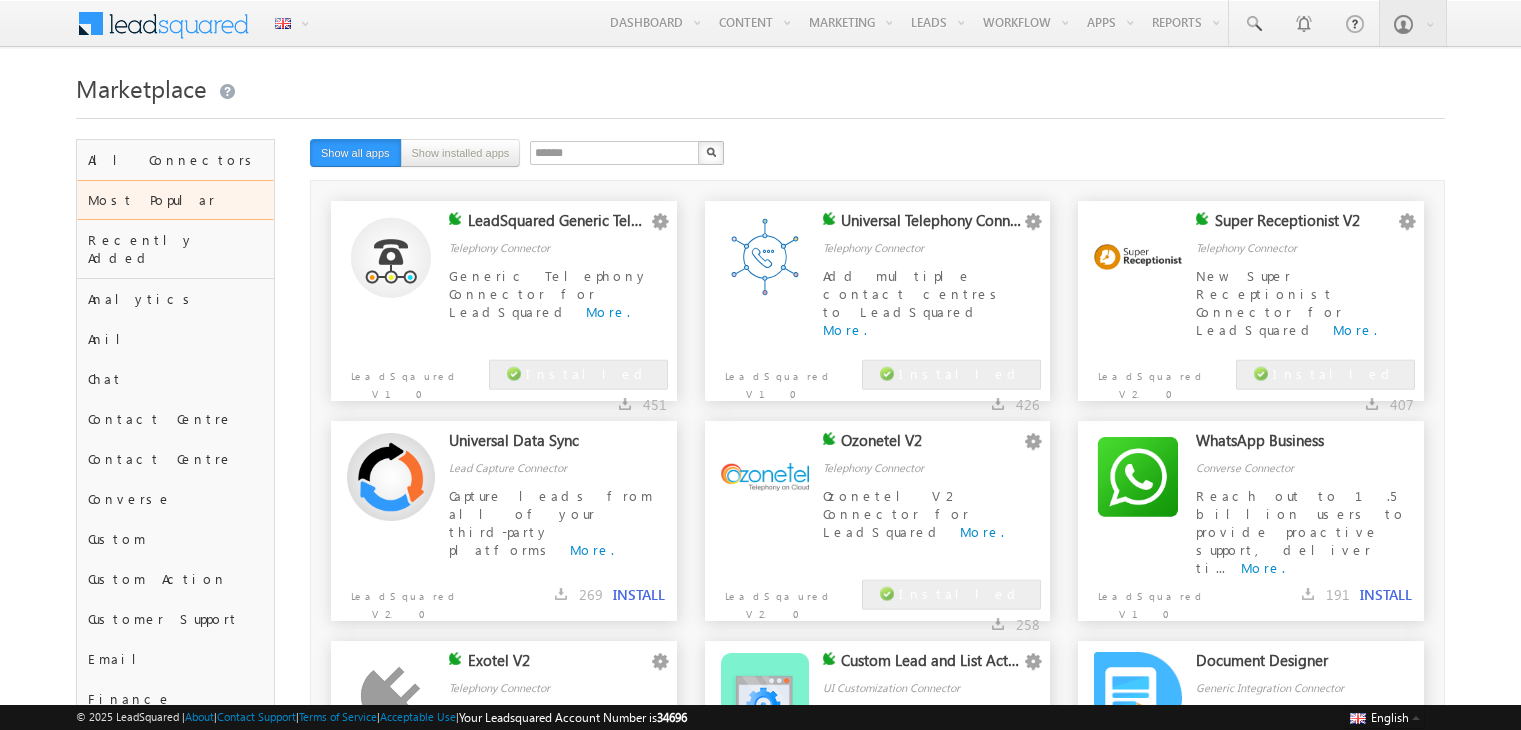 scroll, scrollTop: 0, scrollLeft: 0, axis: both 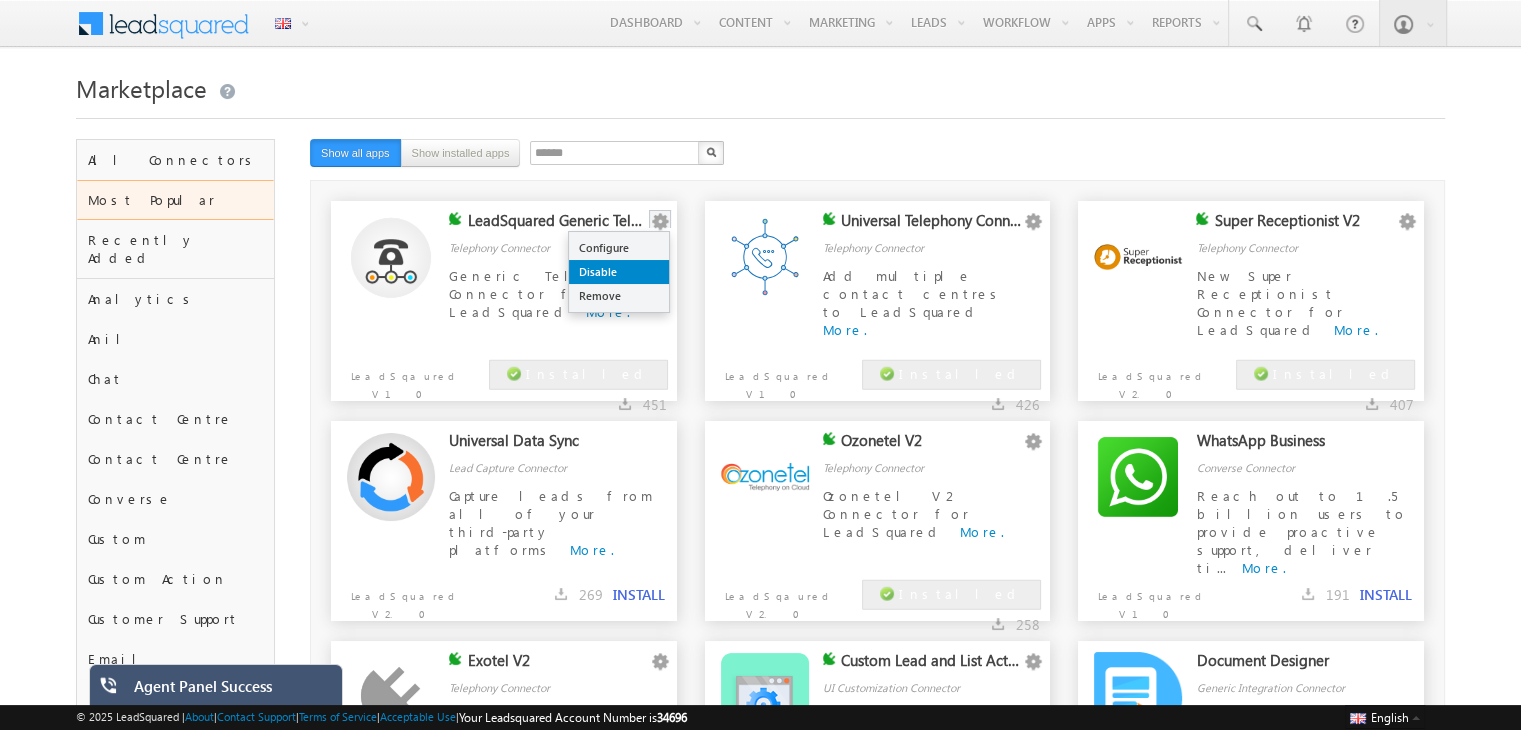 click on "Disable" at bounding box center [619, 272] 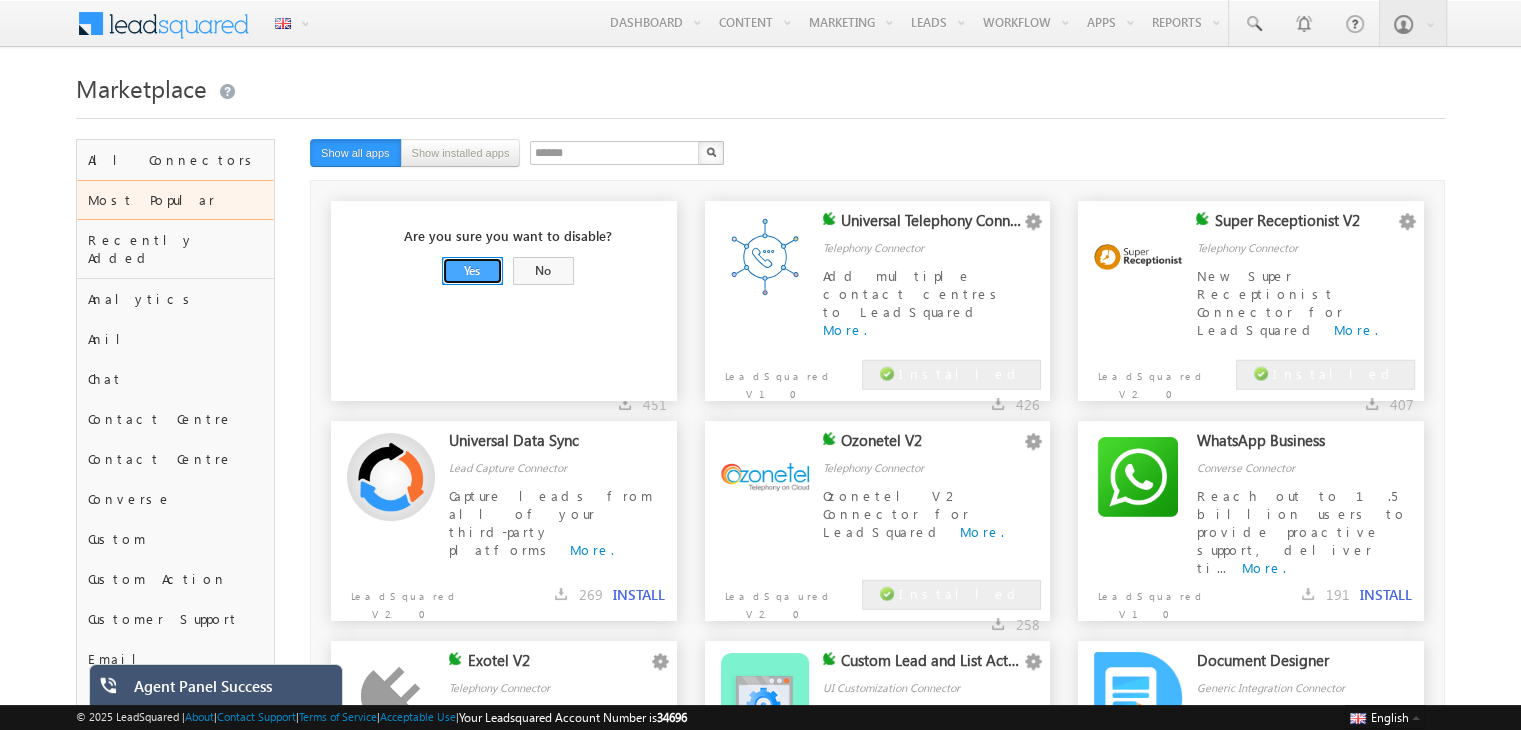 click on "Yes" at bounding box center (472, 271) 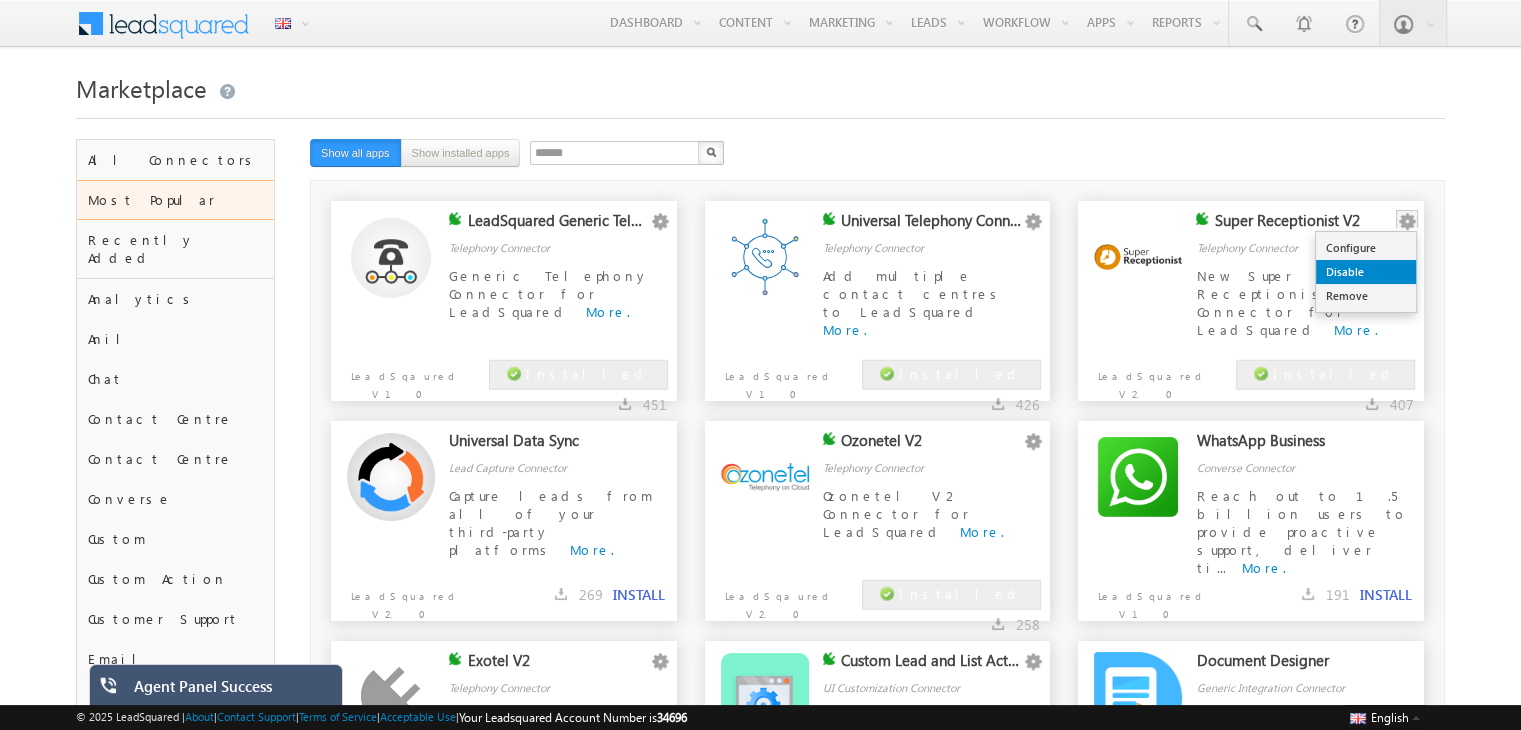 click on "Disable" at bounding box center (1366, 272) 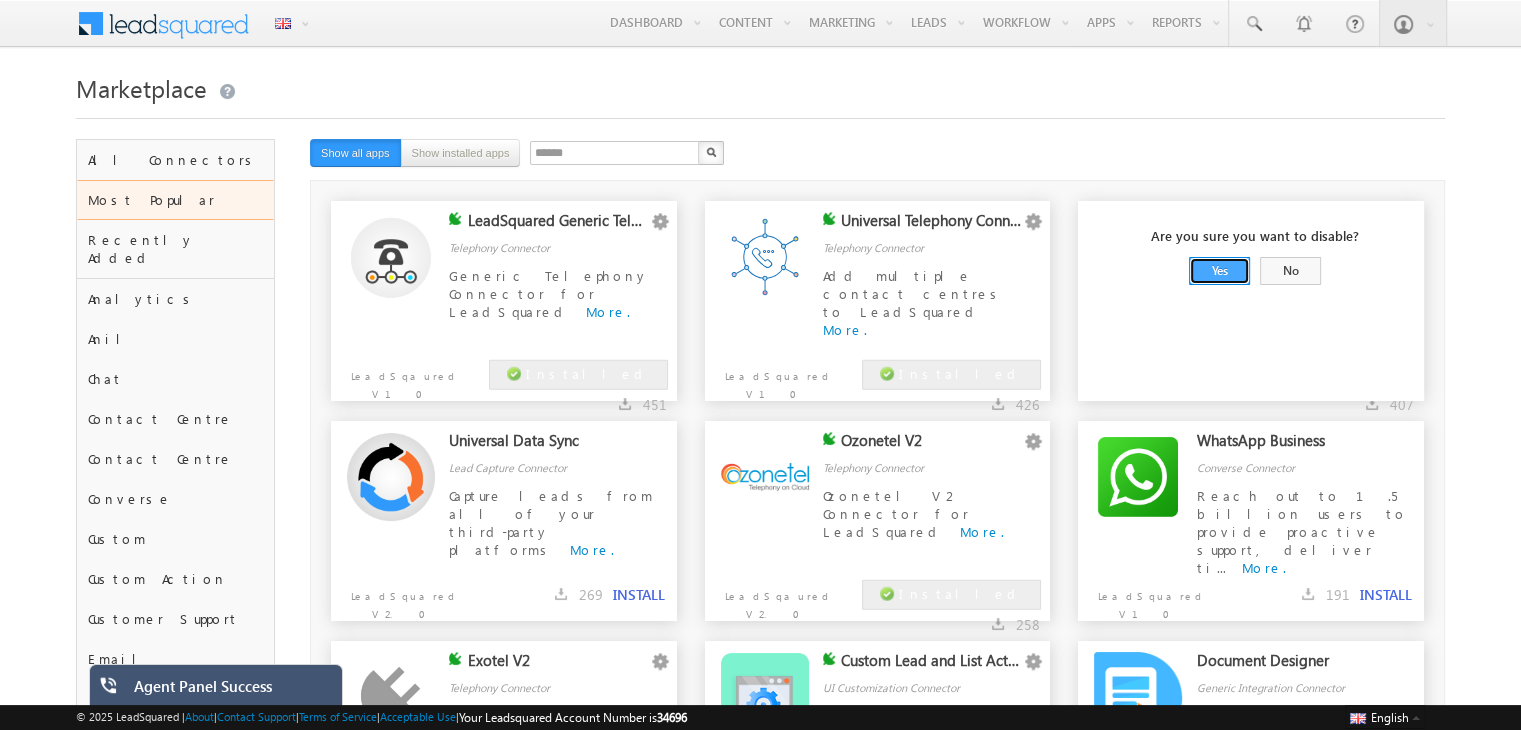 click on "Yes" at bounding box center [1219, 271] 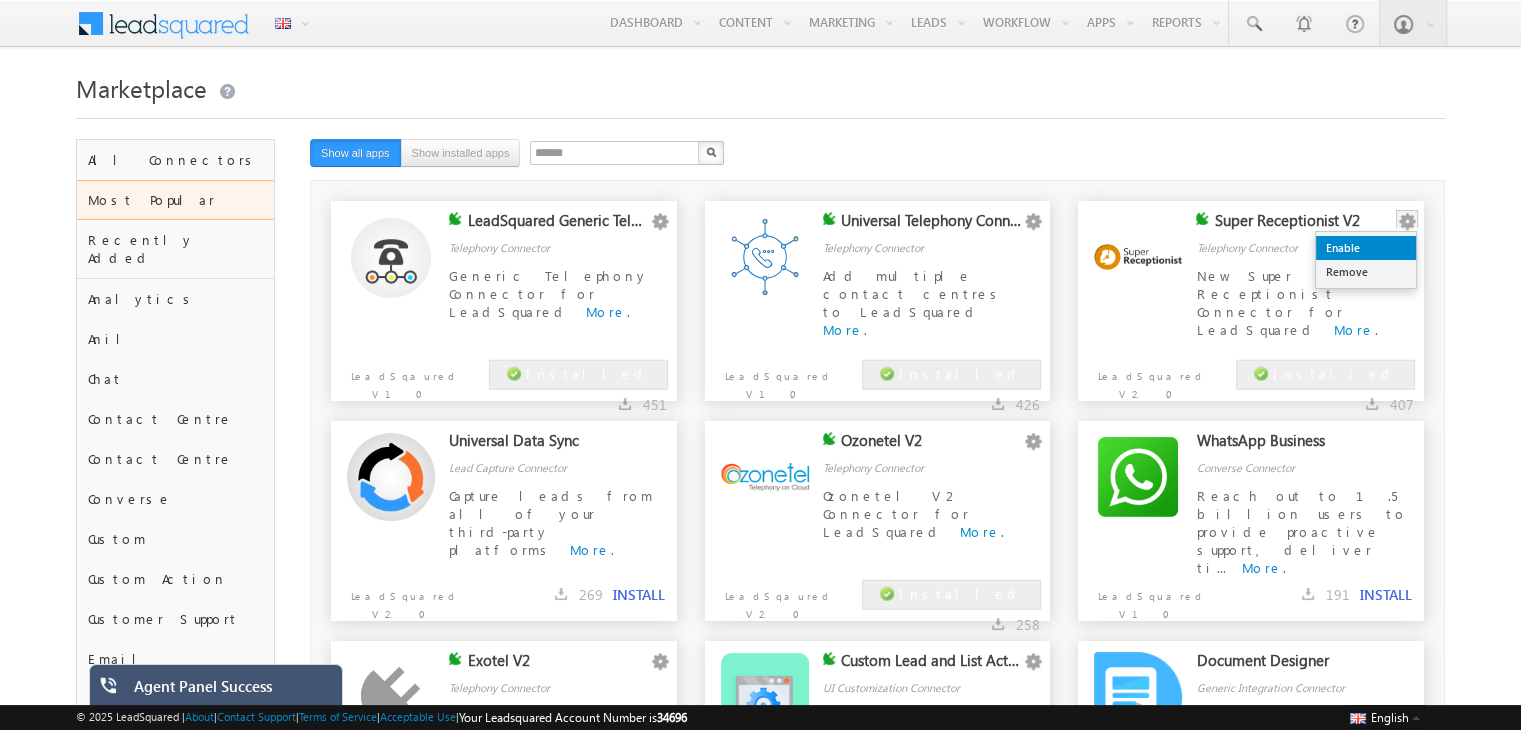 click on "Enable" at bounding box center [1366, 248] 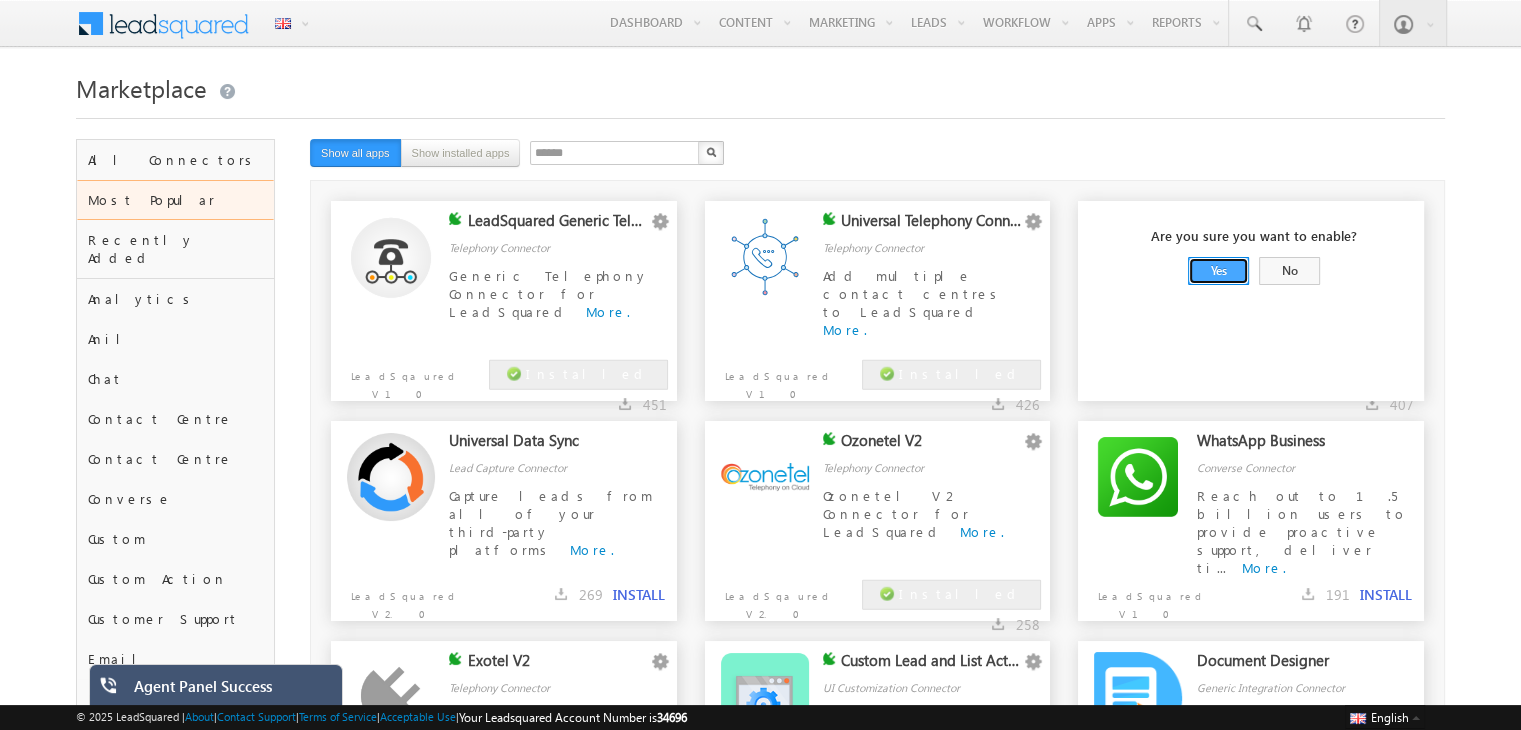 click on "Yes" at bounding box center (1218, 271) 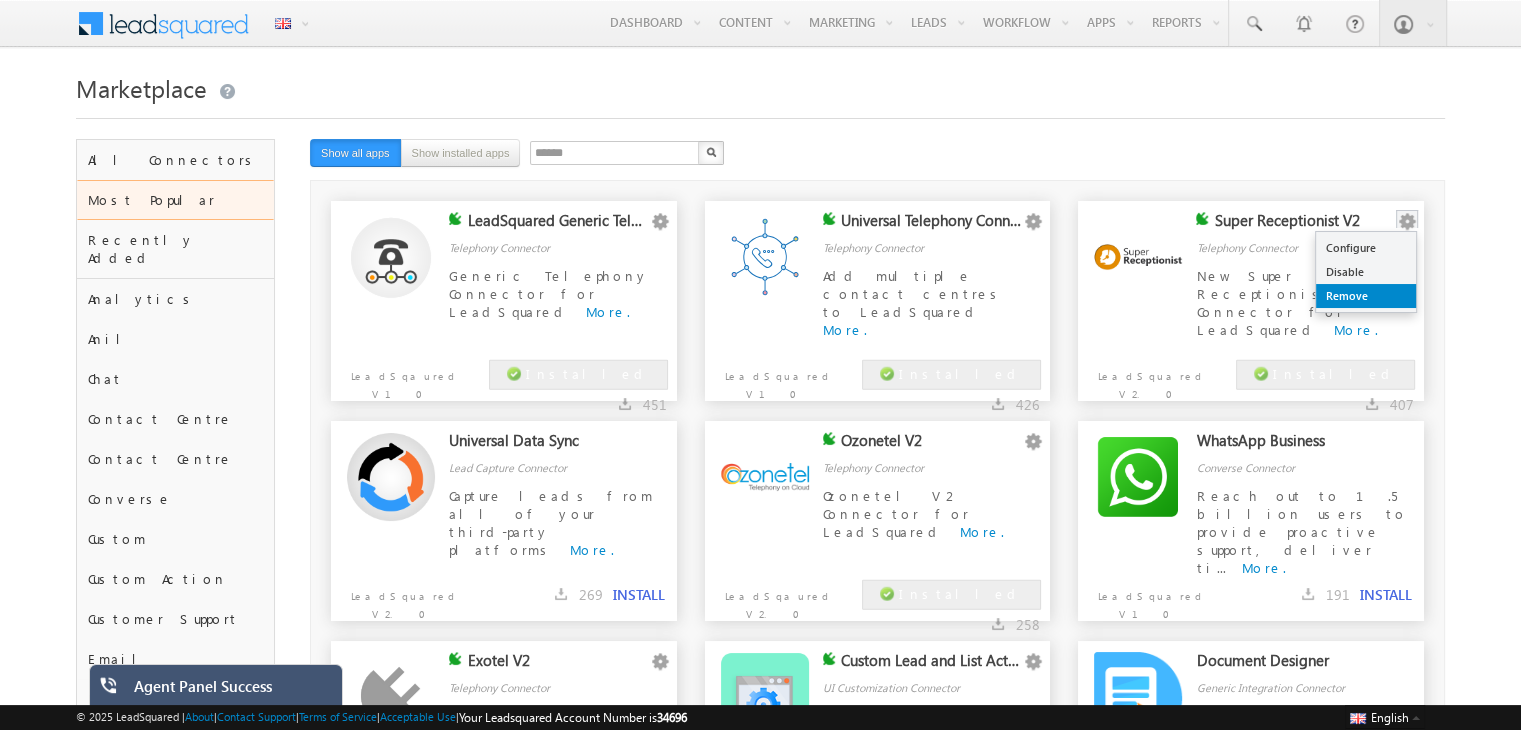 click on "Remove" at bounding box center [1366, 296] 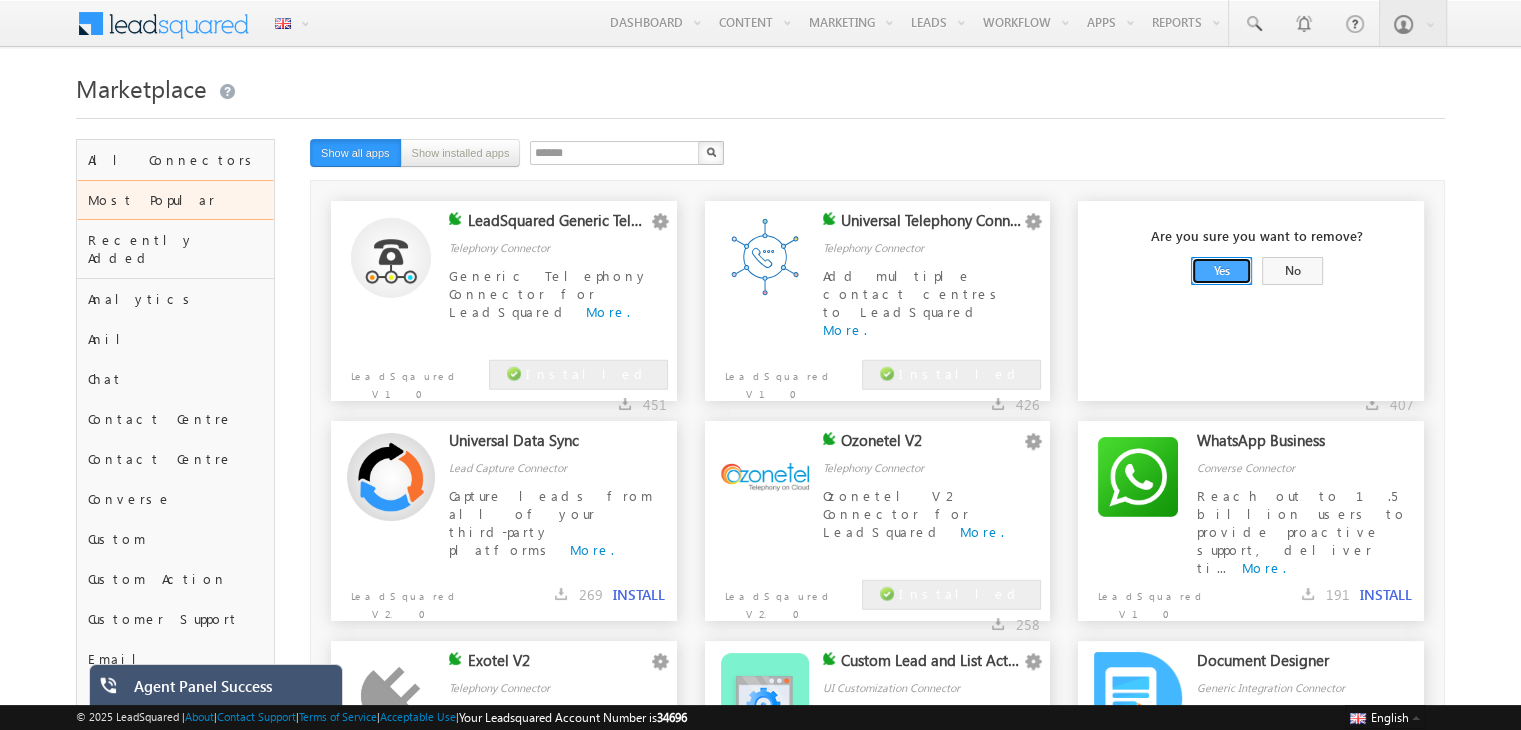 click on "Yes" at bounding box center (1221, 271) 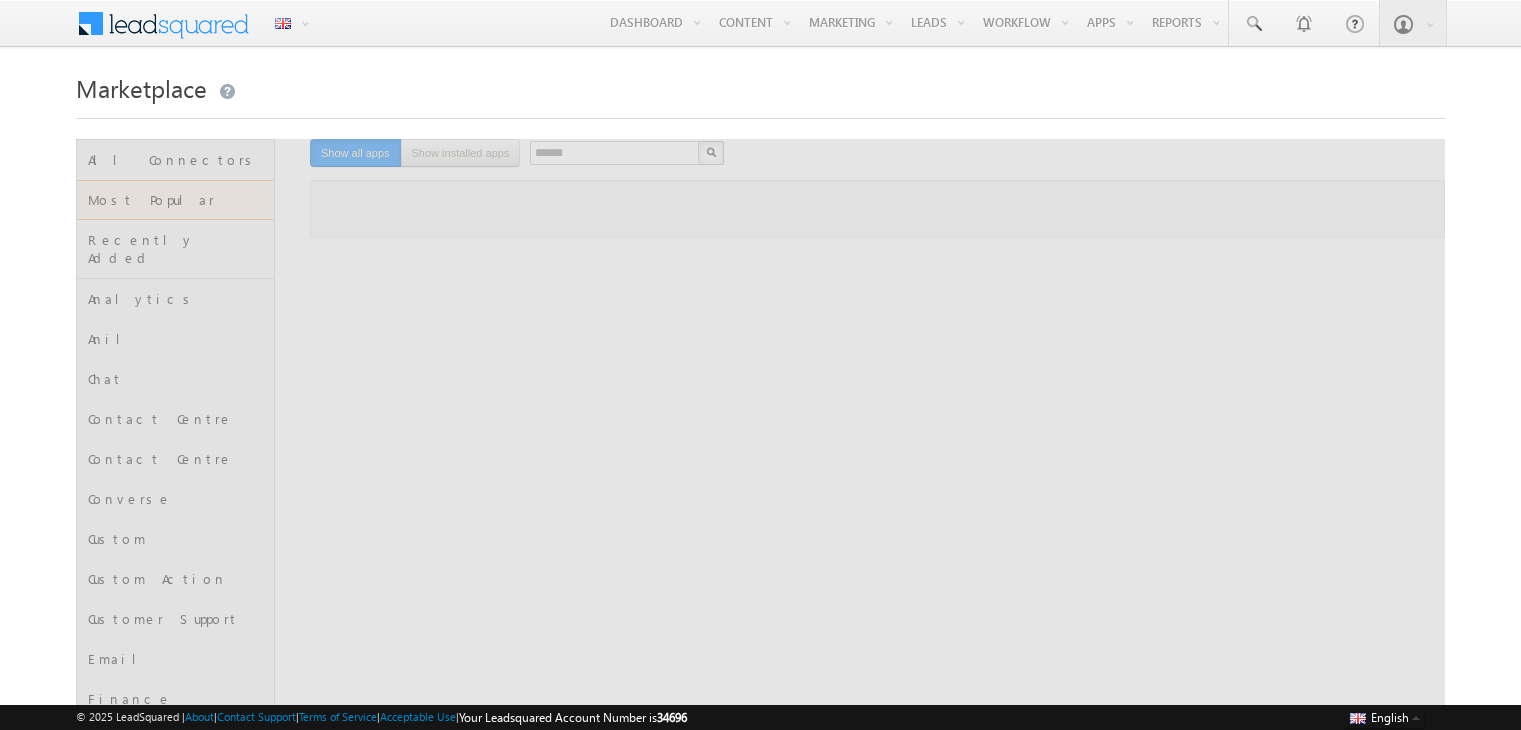 scroll, scrollTop: 0, scrollLeft: 0, axis: both 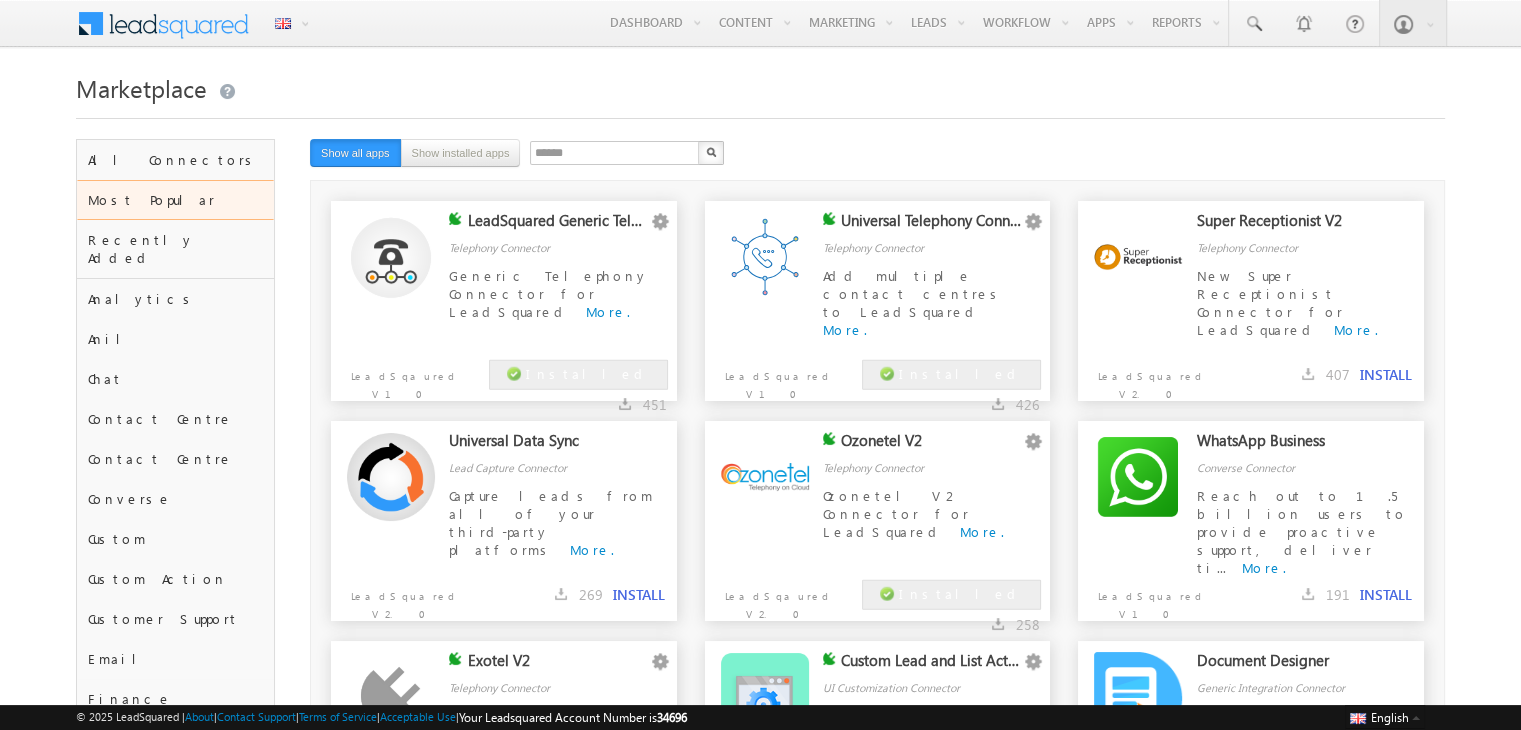 click on "INSTALL" at bounding box center [1386, 375] 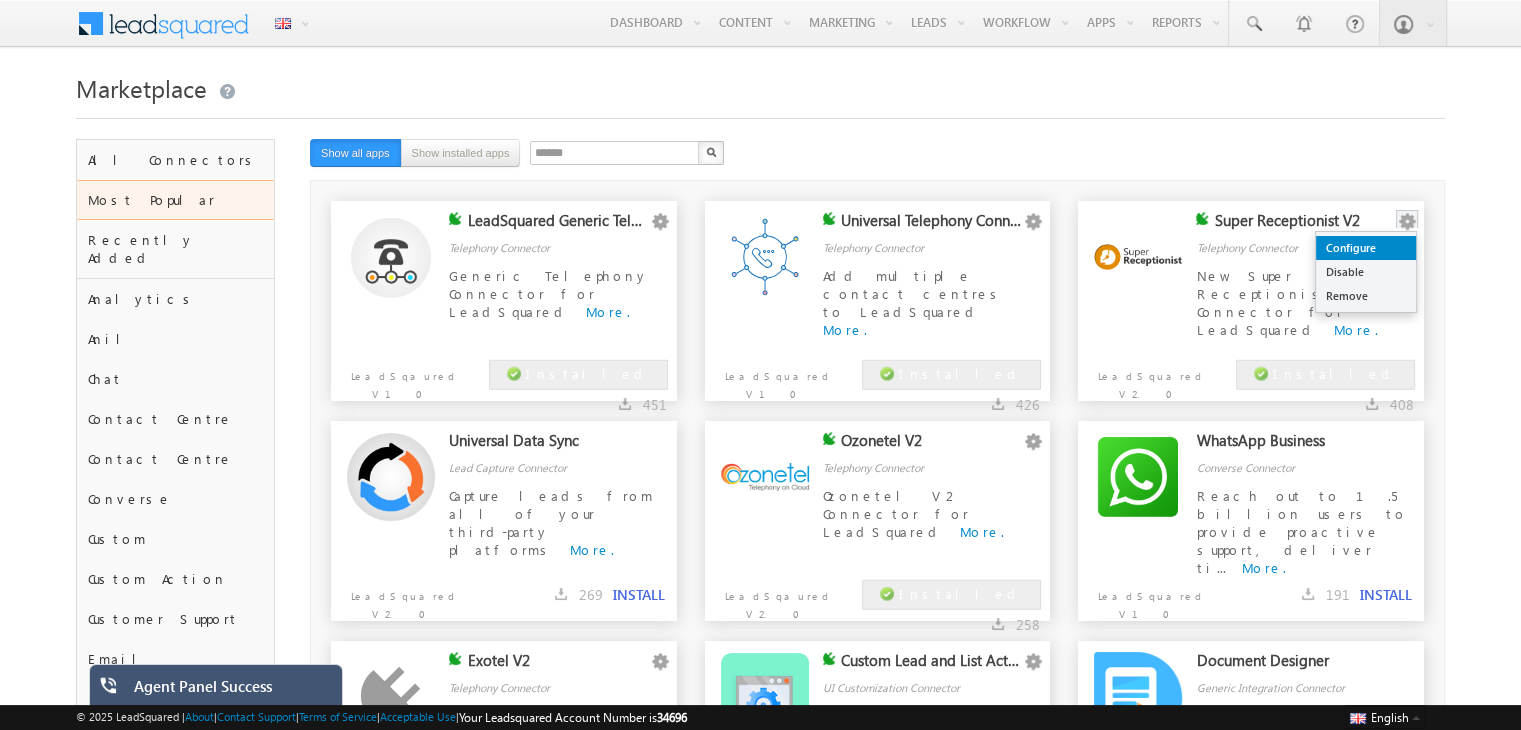 click on "Configure" at bounding box center (1366, 248) 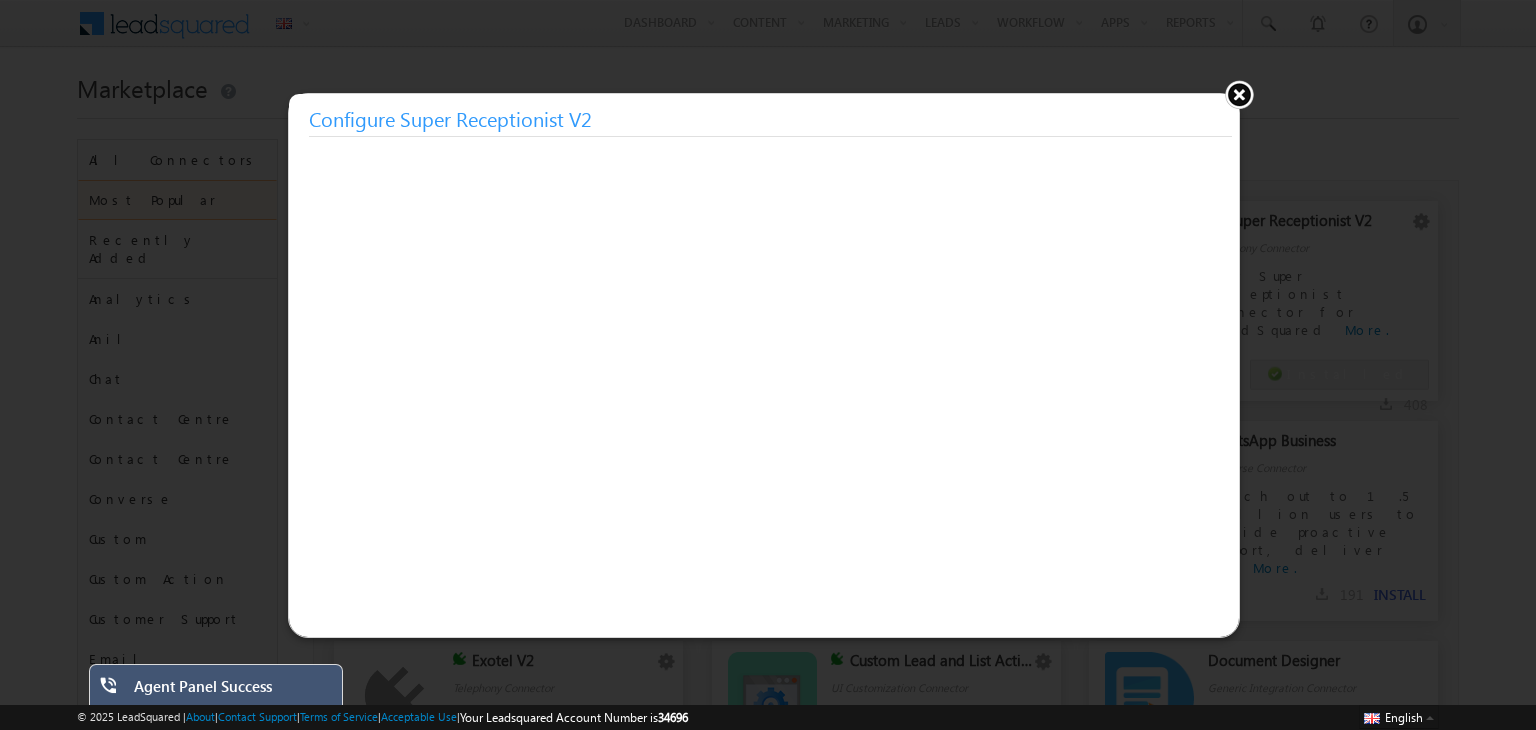 click at bounding box center [1239, 94] 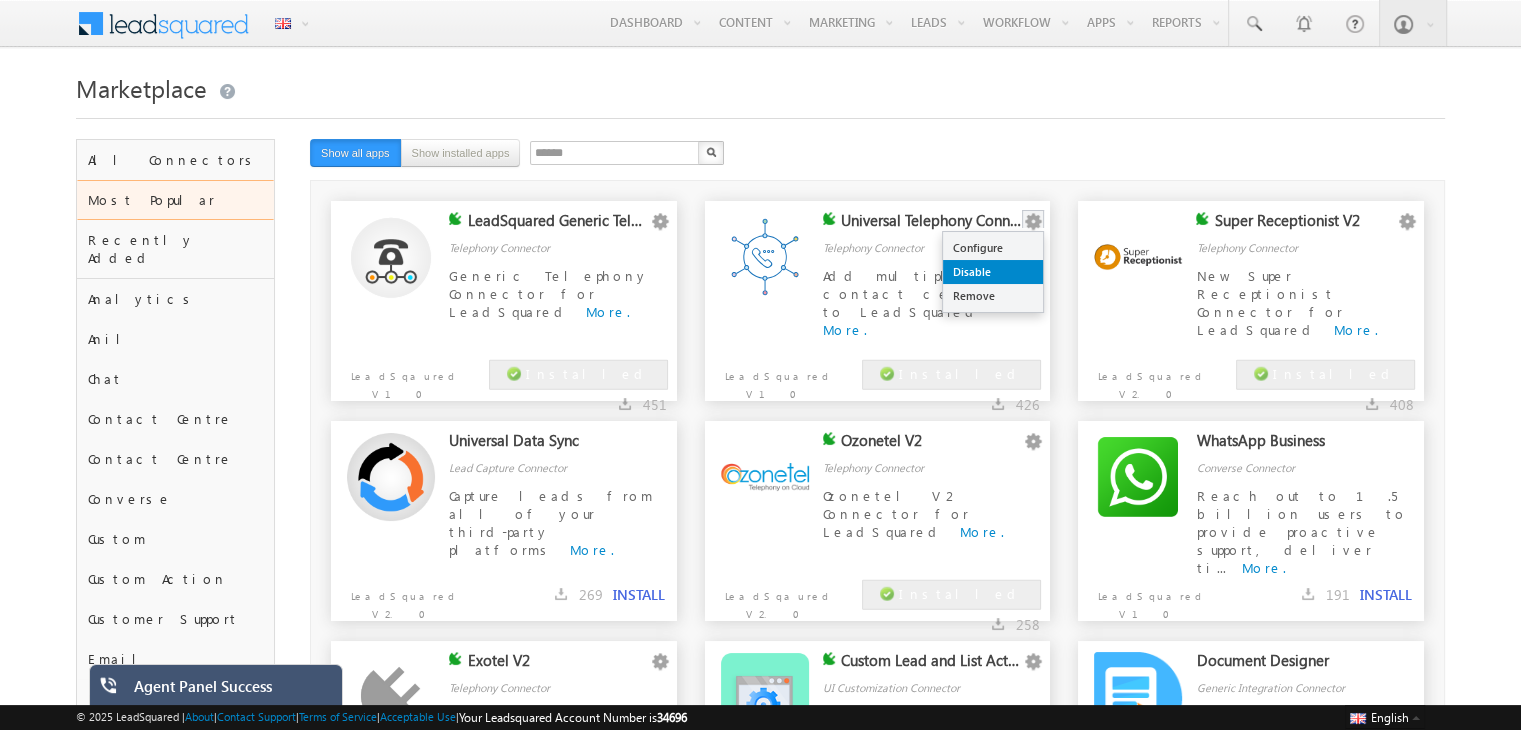click on "Disable" at bounding box center [993, 272] 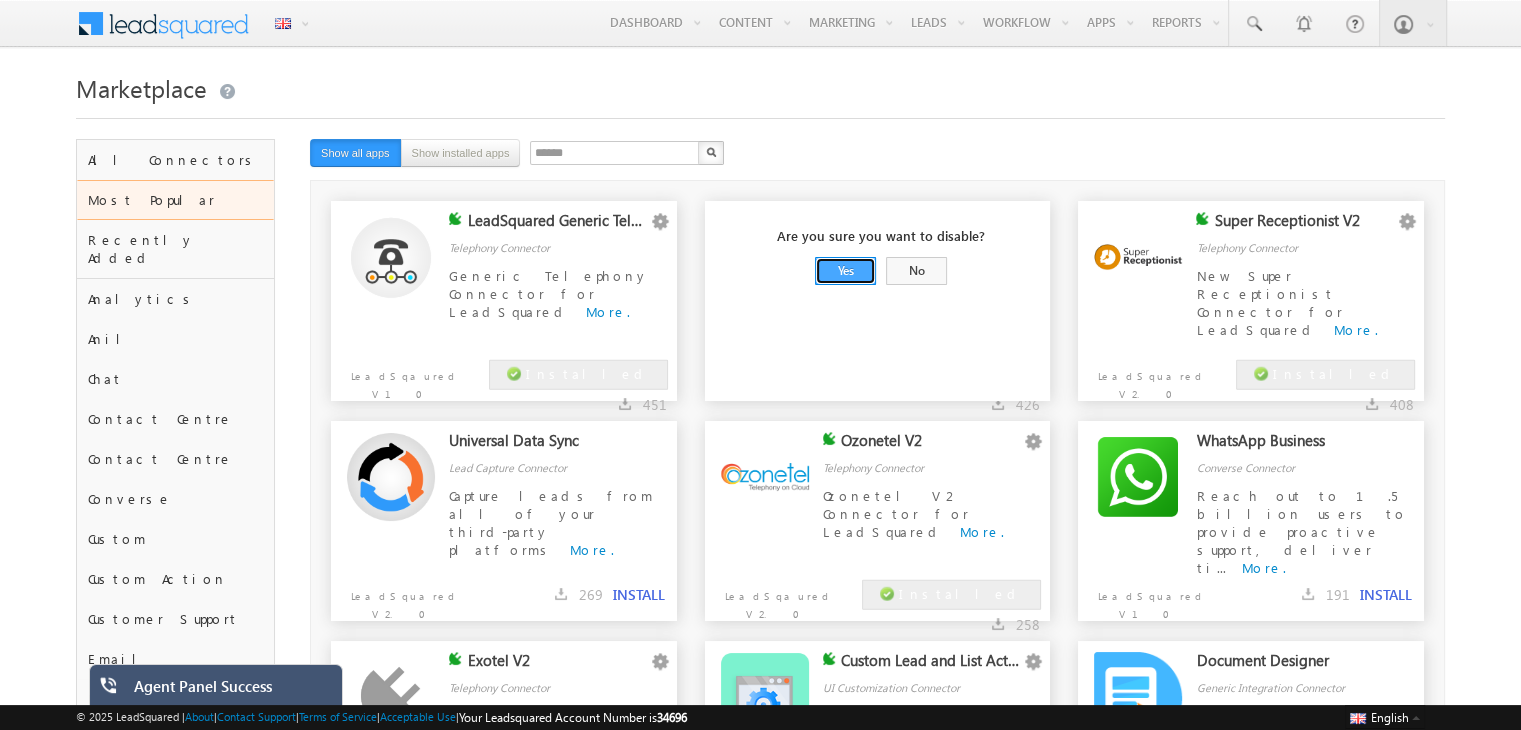 click on "Yes" at bounding box center (845, 271) 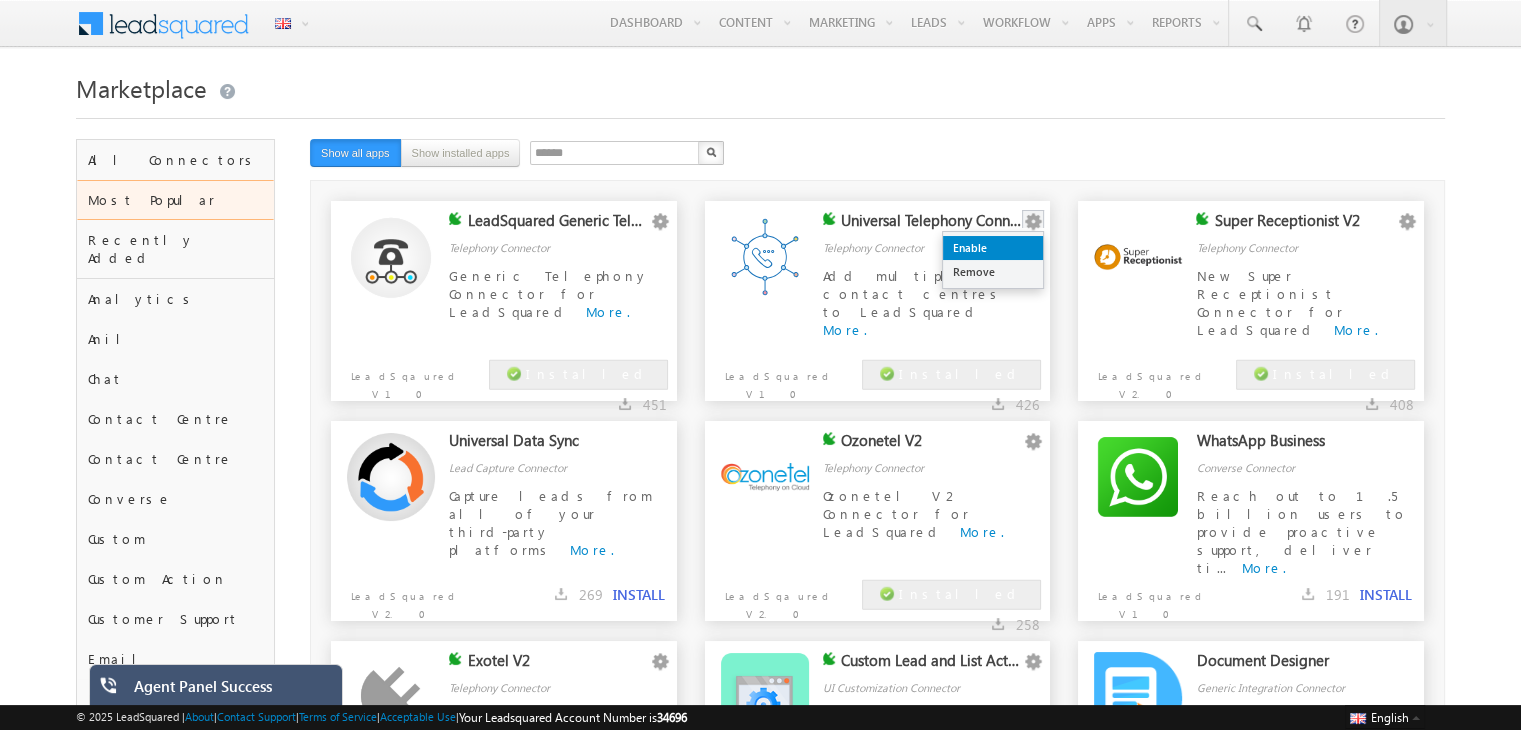 click on "Enable" at bounding box center (993, 248) 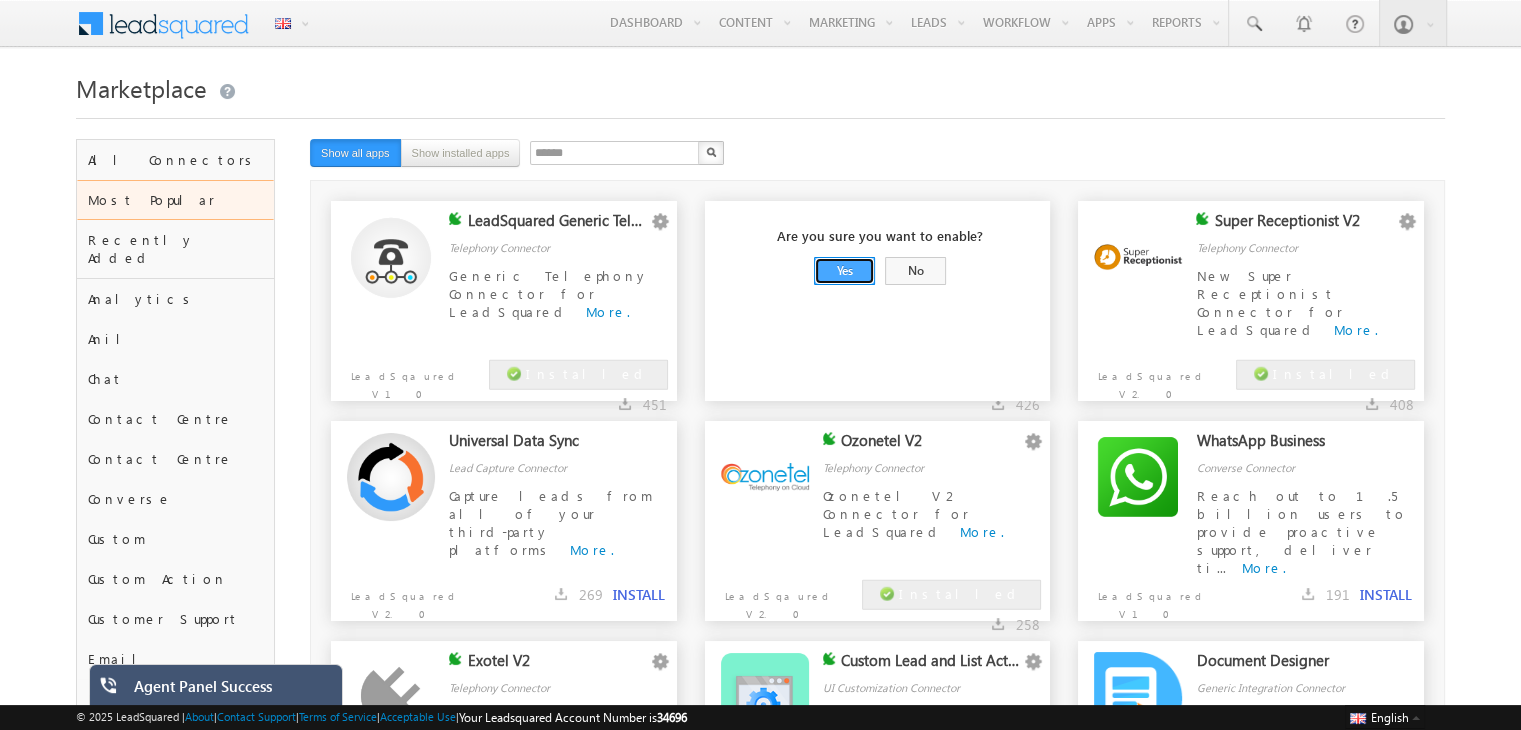 click on "Yes" at bounding box center (844, 271) 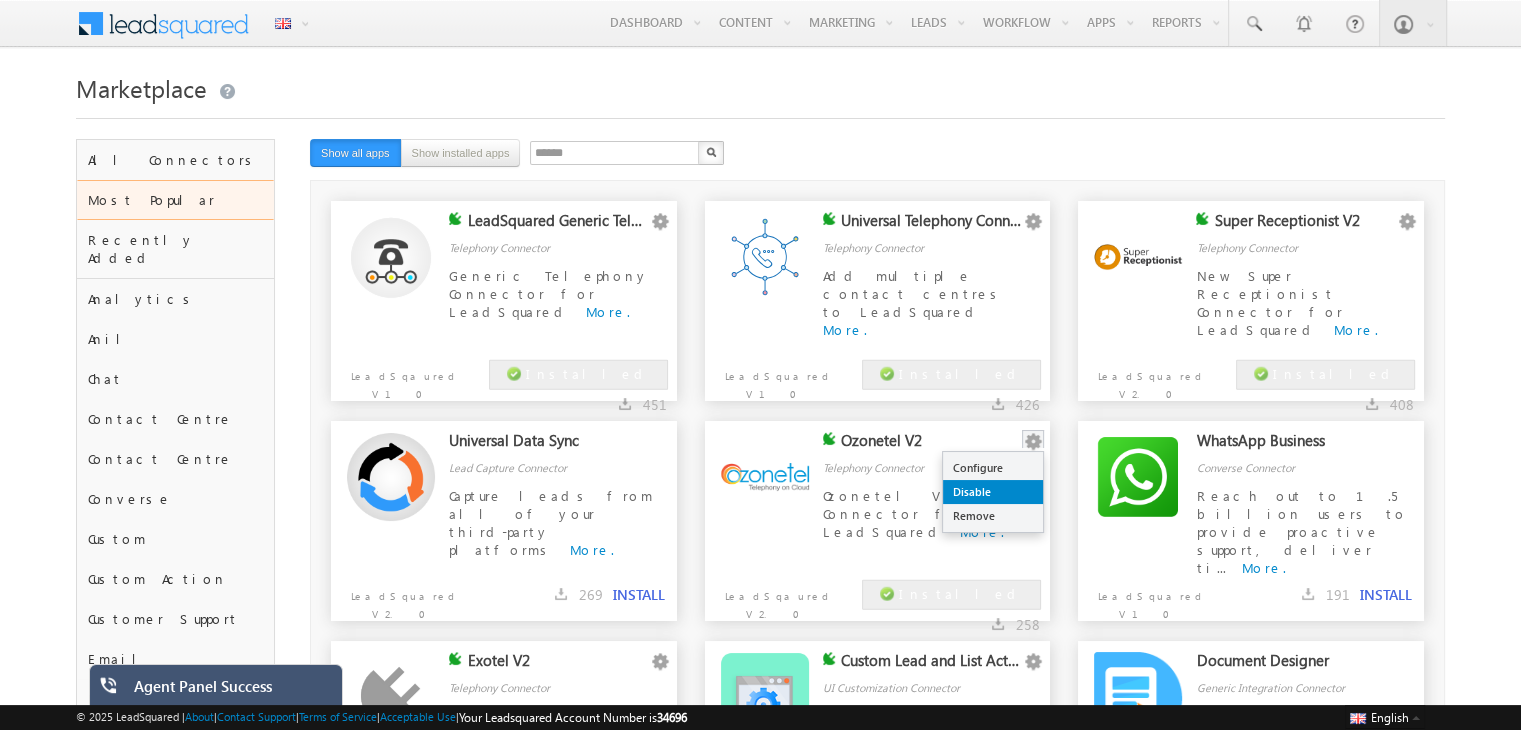 click on "Disable" at bounding box center [993, 492] 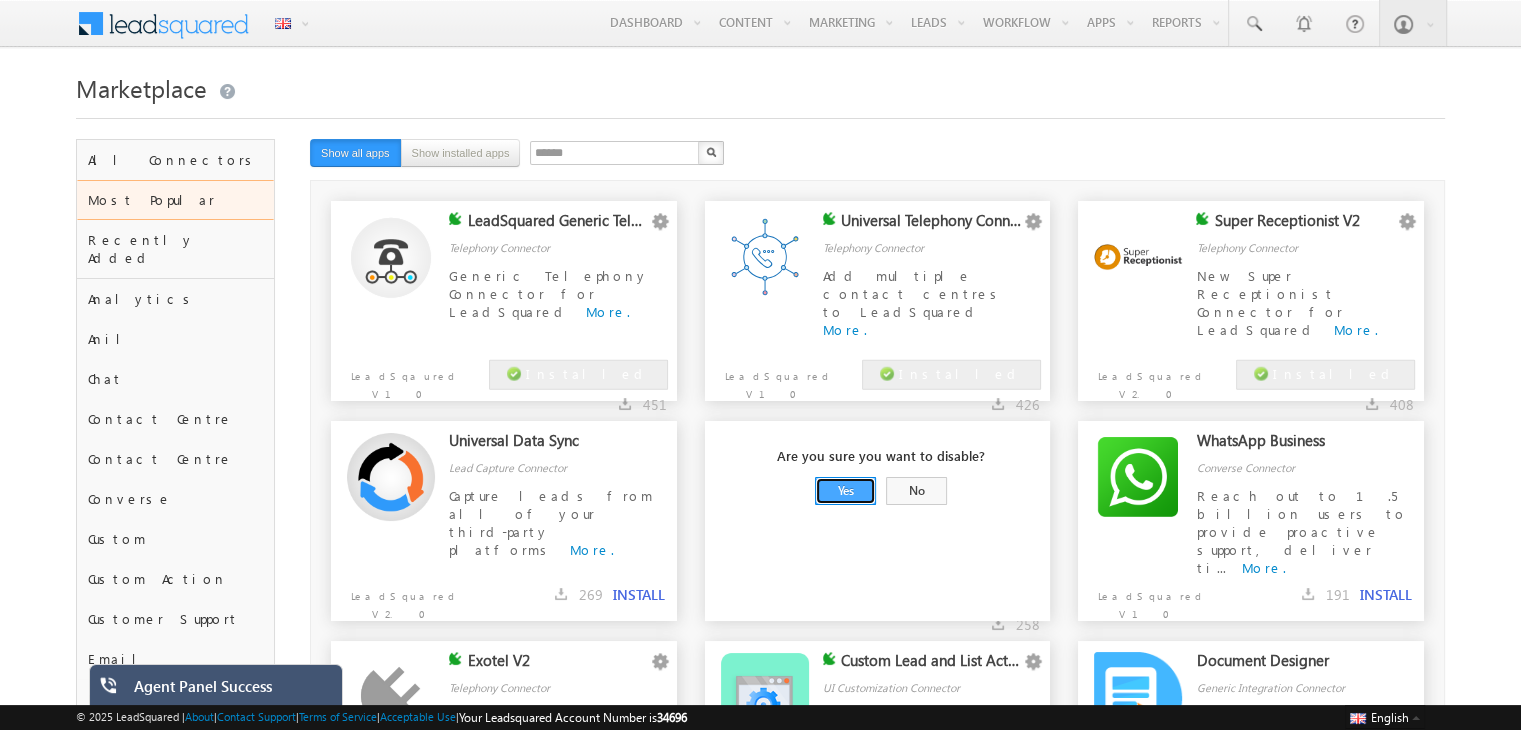 click on "Yes" at bounding box center [845, 491] 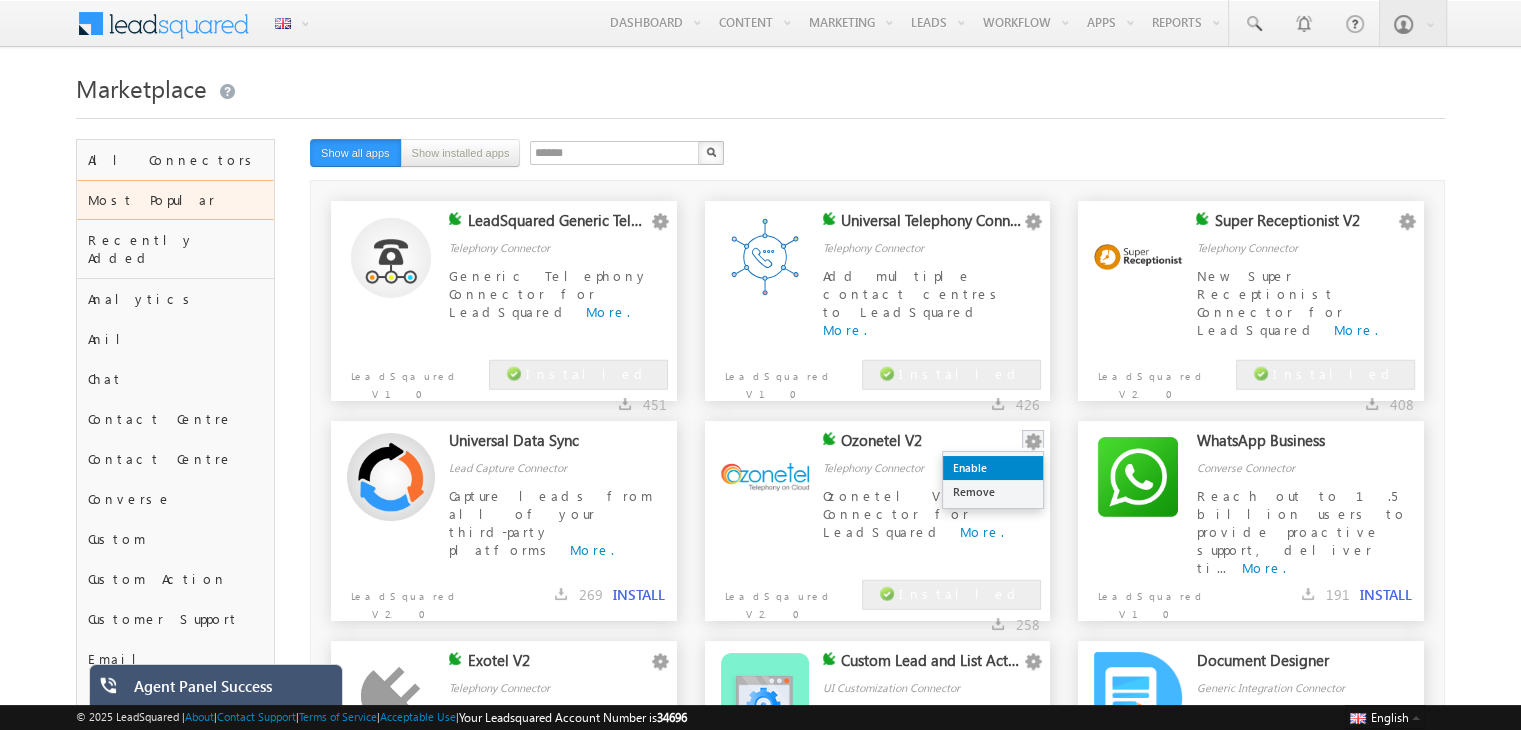 click on "Enable" at bounding box center (993, 468) 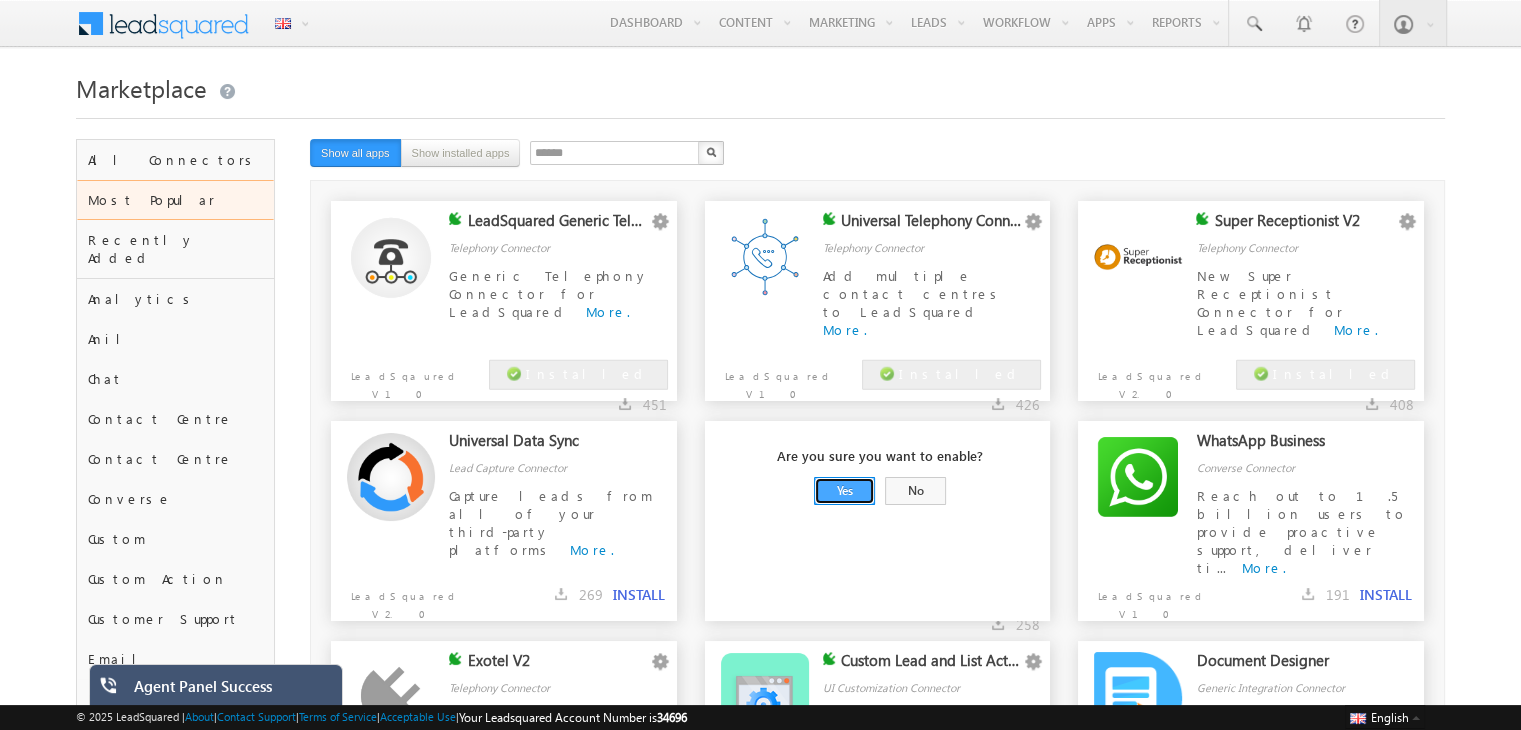 click on "Yes" at bounding box center [844, 491] 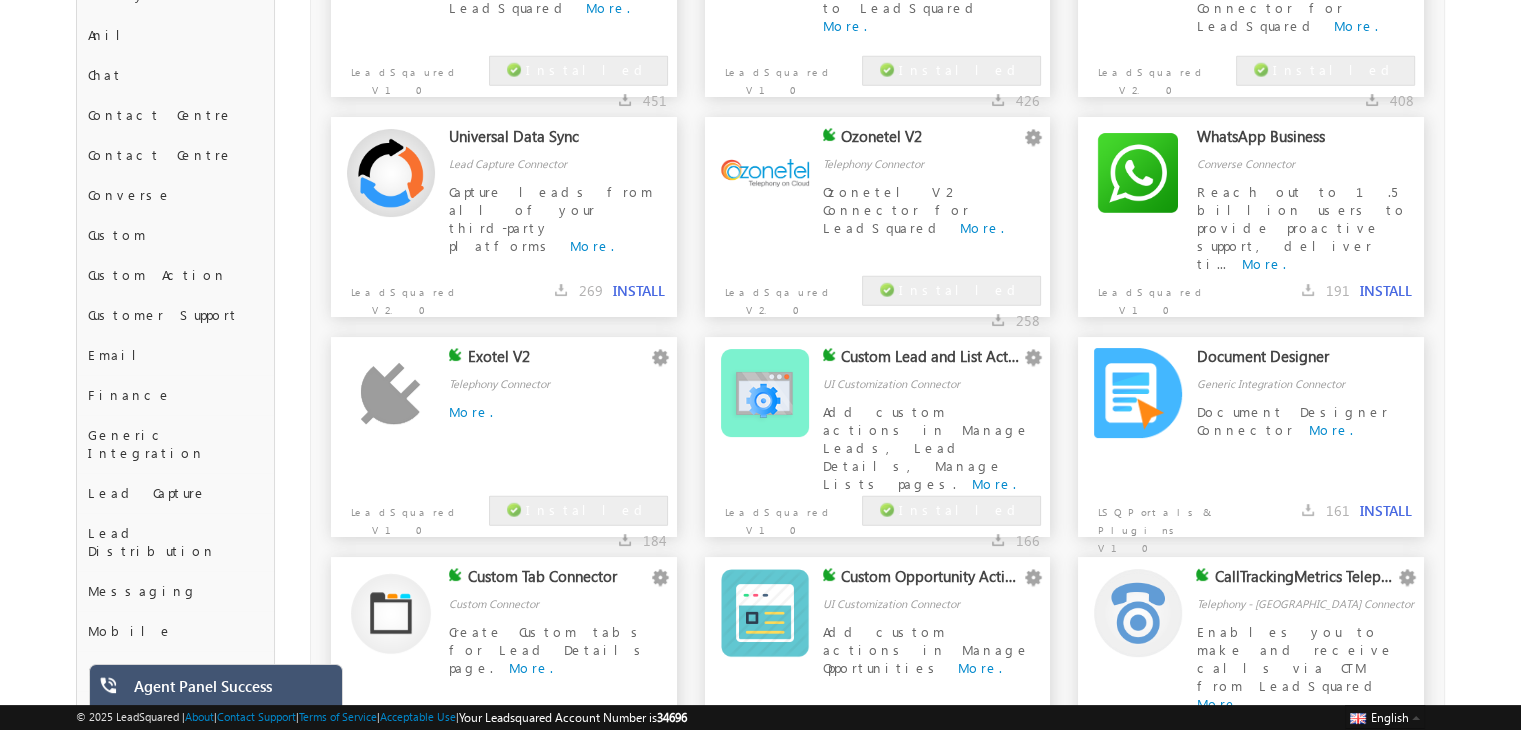 scroll, scrollTop: 304, scrollLeft: 0, axis: vertical 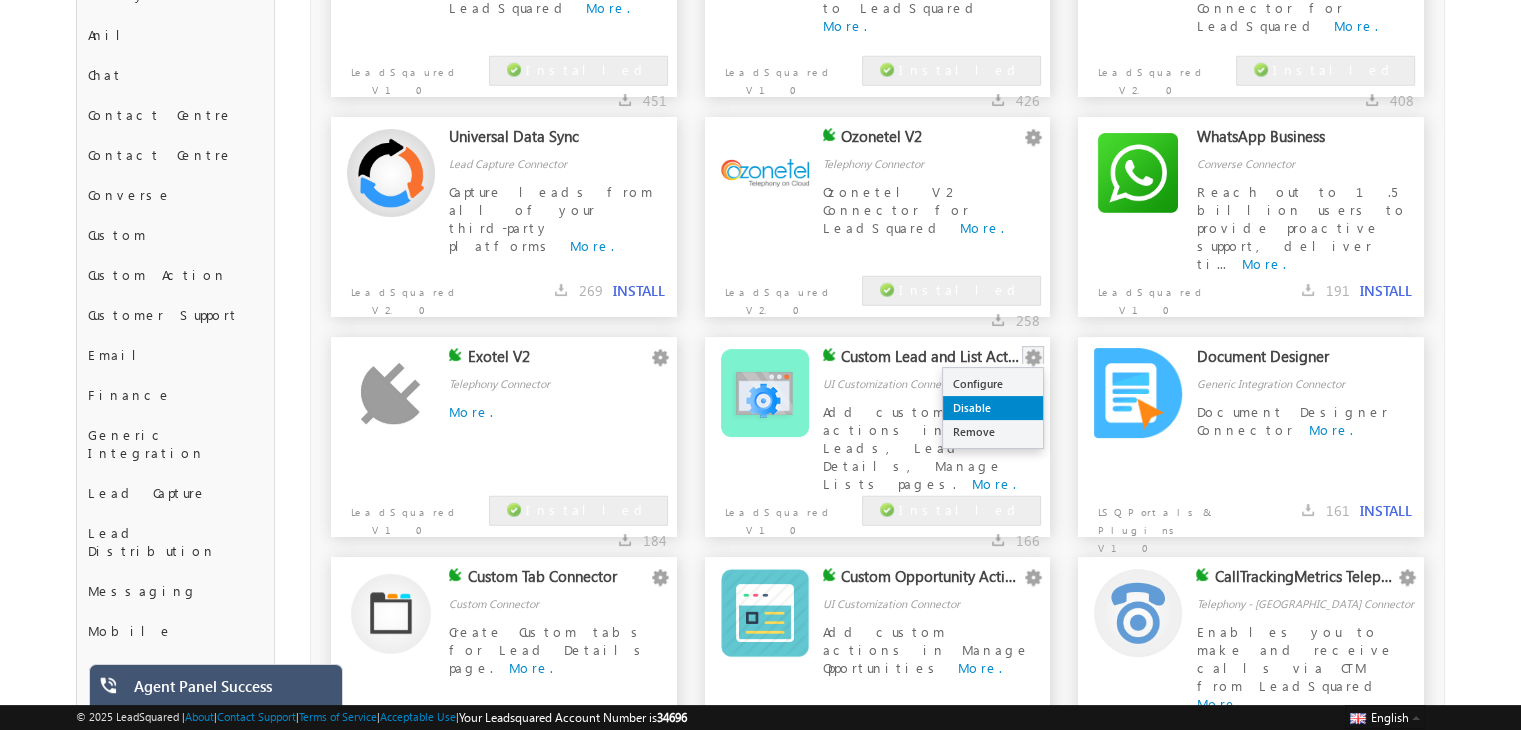 click on "Disable" at bounding box center [993, 408] 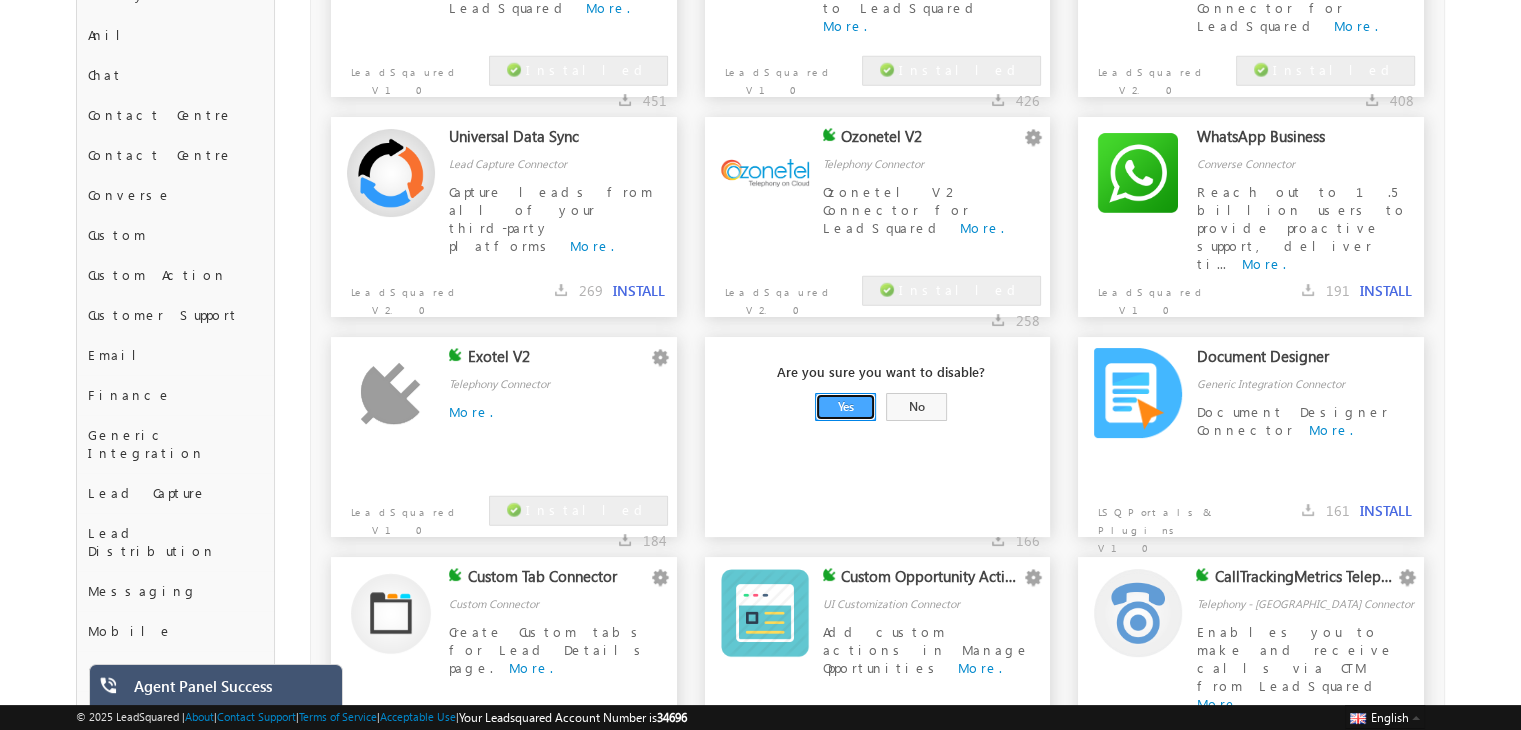 click on "Yes" at bounding box center [845, 407] 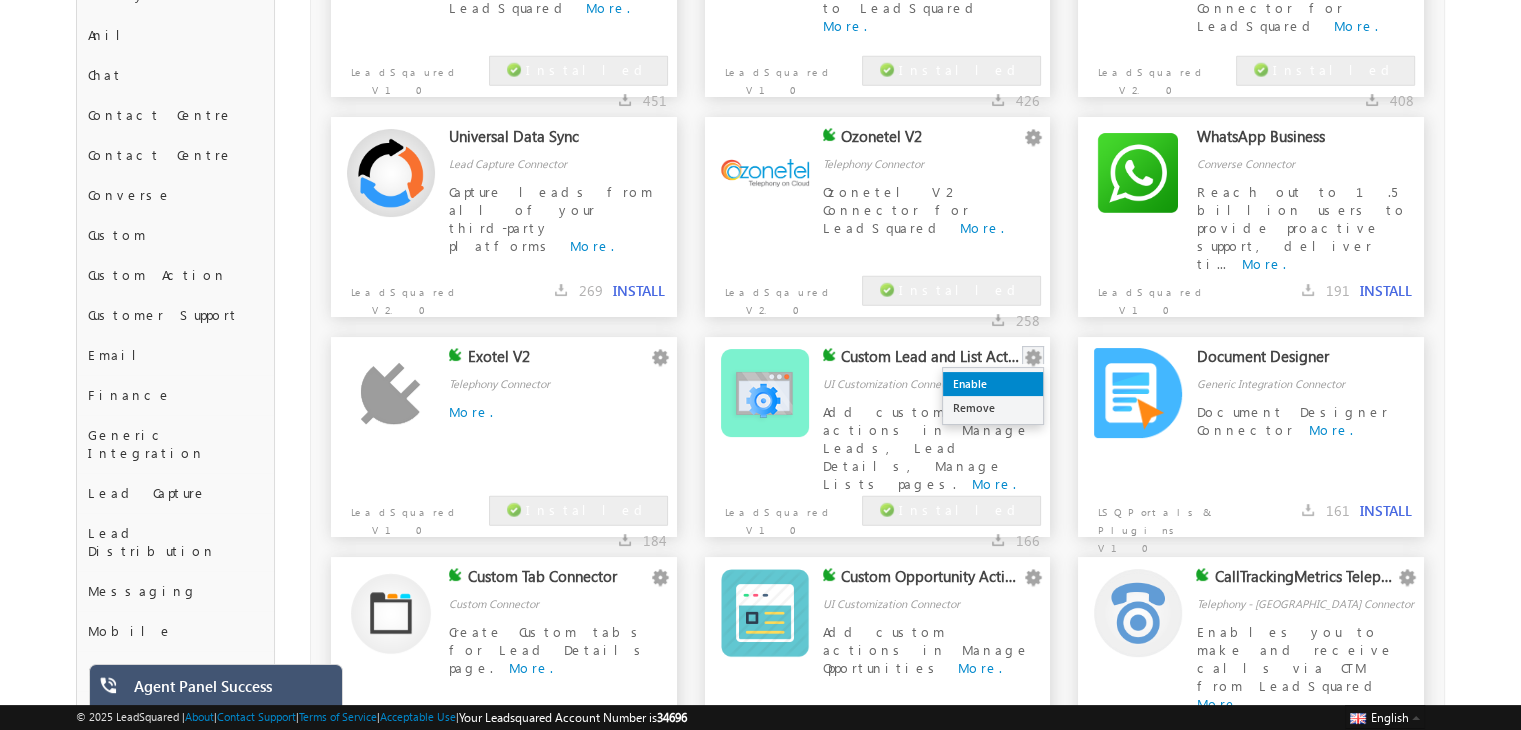click on "Enable" at bounding box center (993, 384) 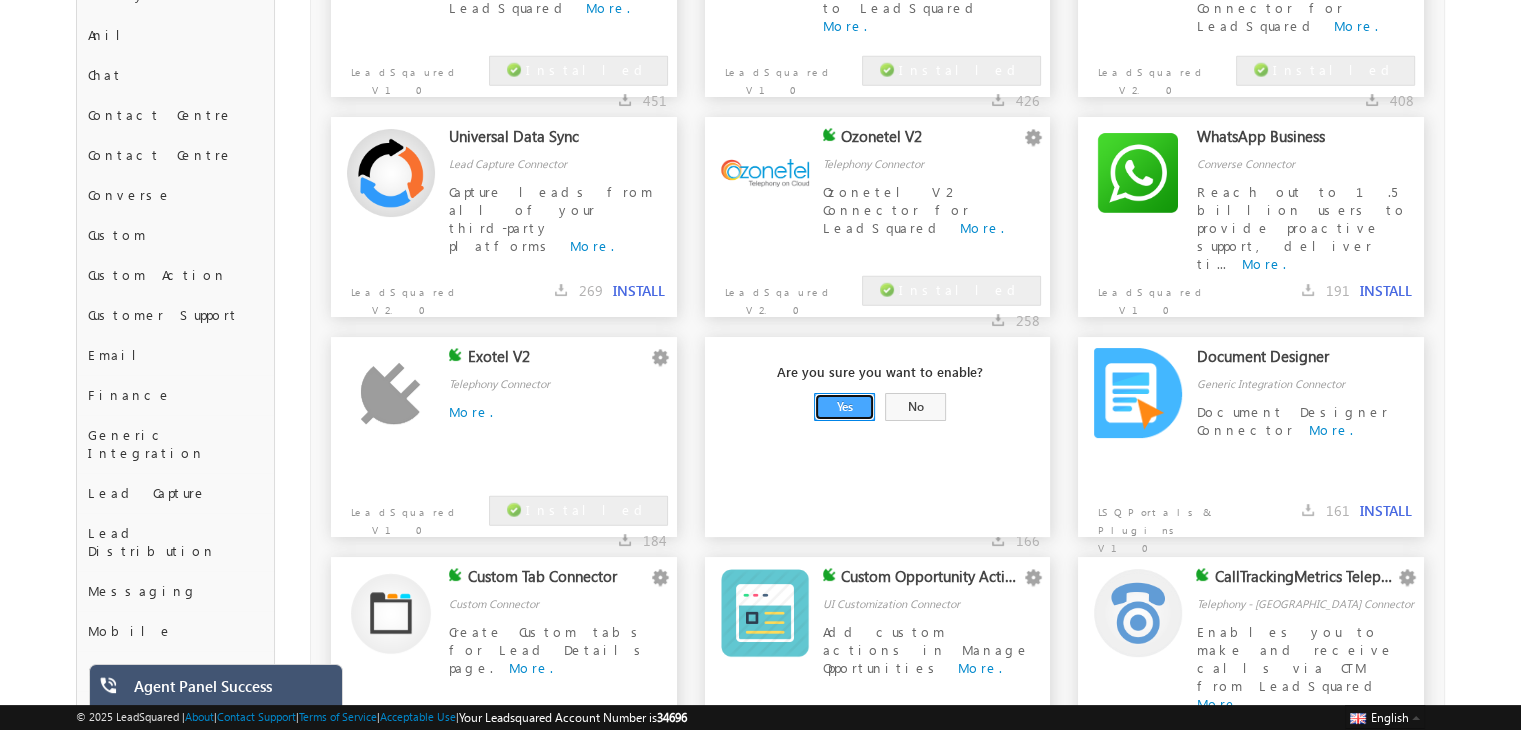 click on "Yes" at bounding box center (844, 407) 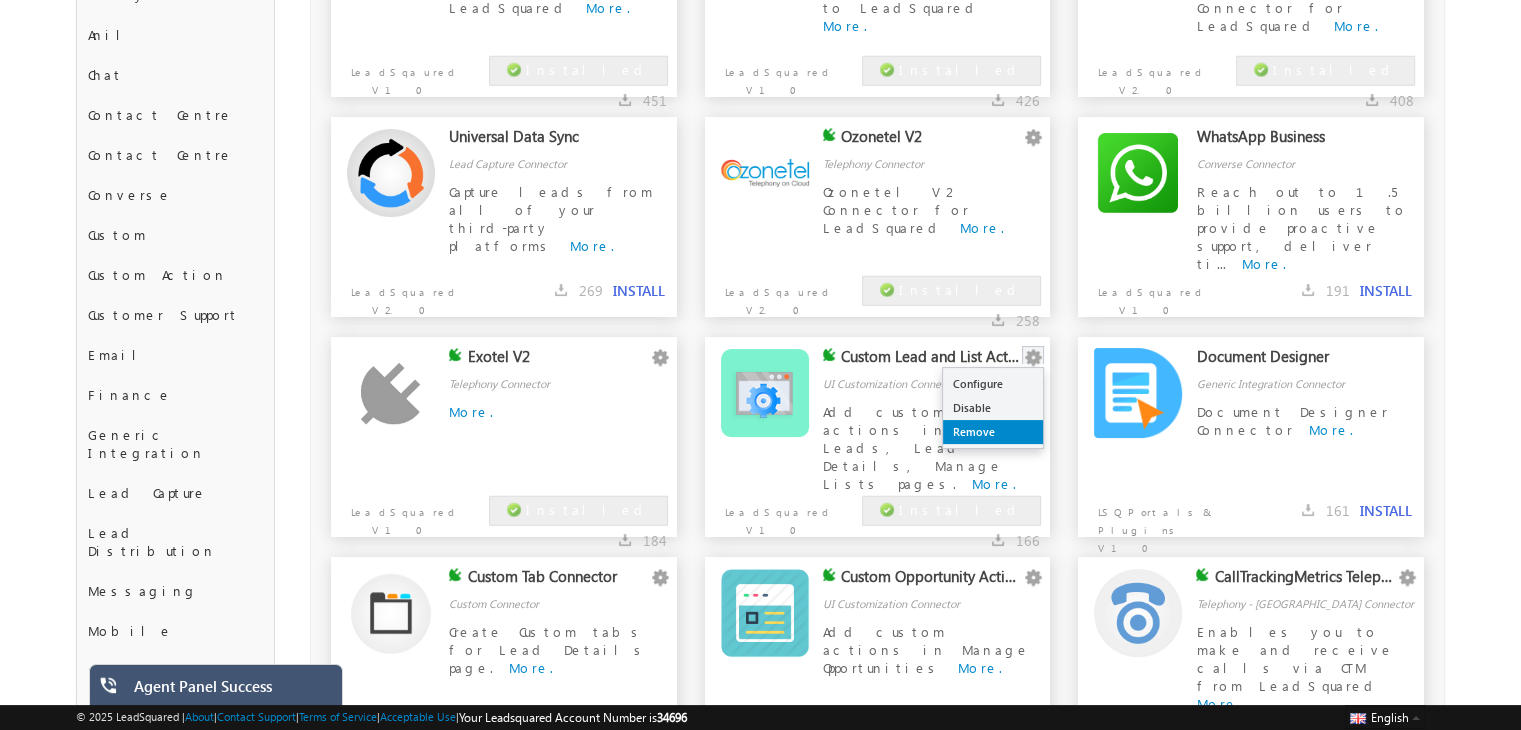 click on "Remove" at bounding box center (993, 432) 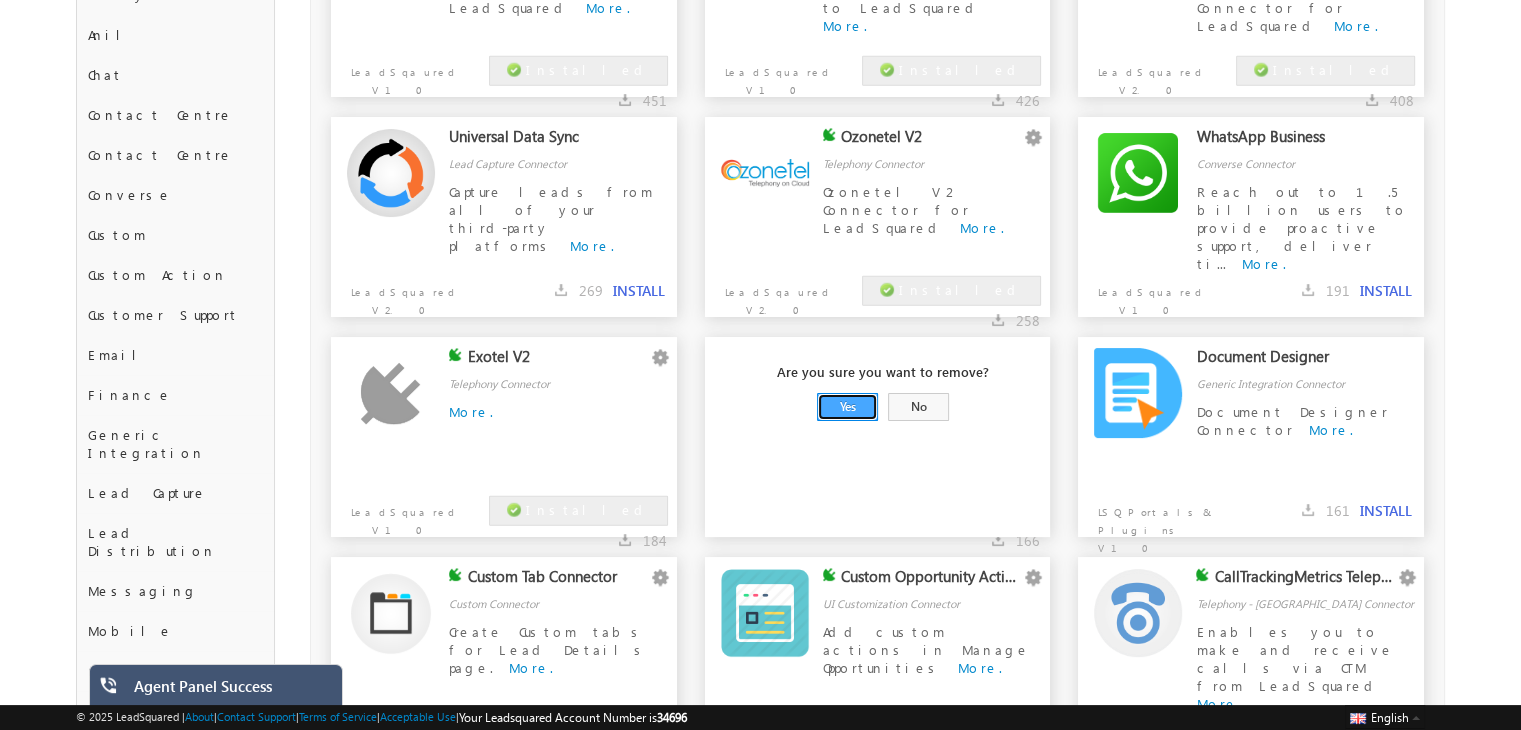 click on "Yes" at bounding box center (847, 407) 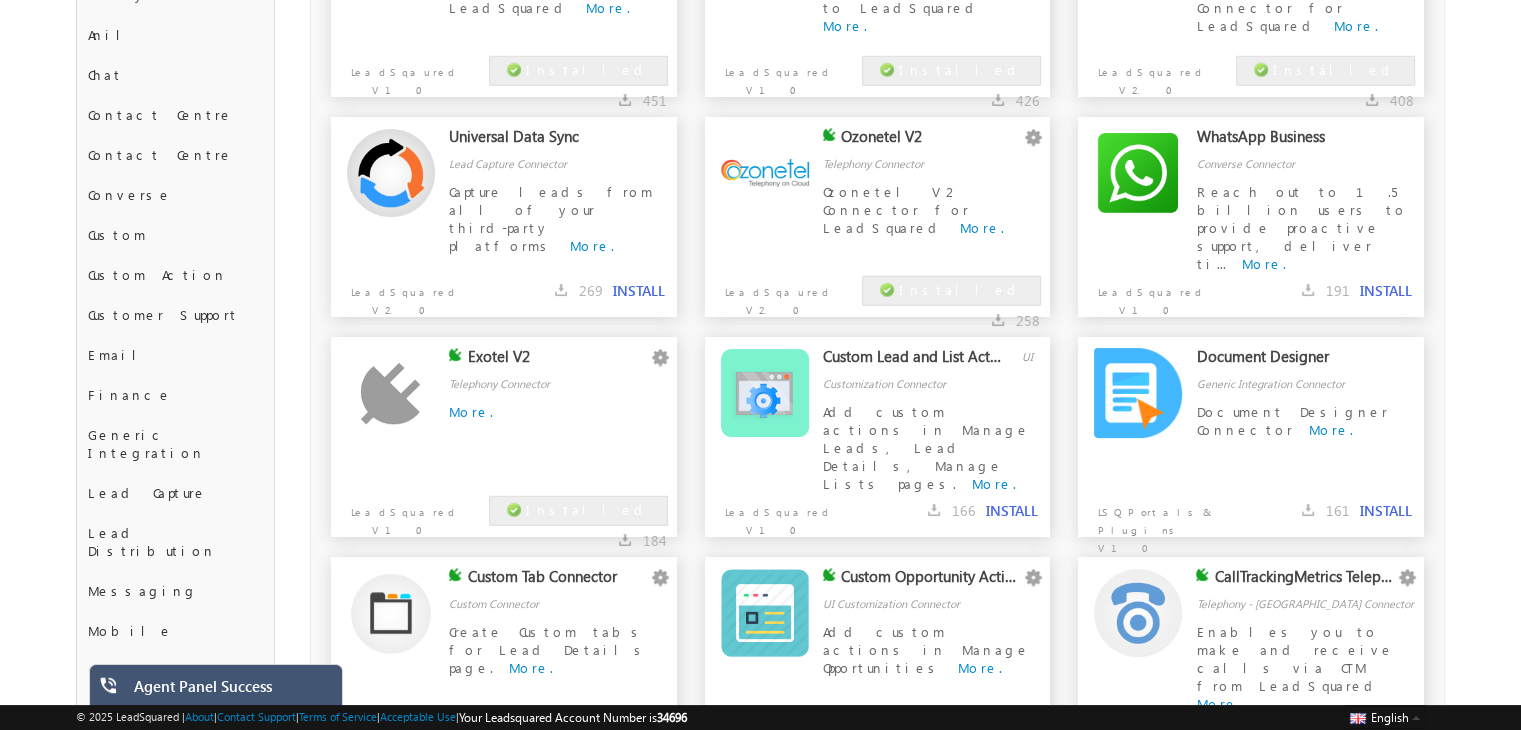 click on "INSTALL" at bounding box center [1012, 511] 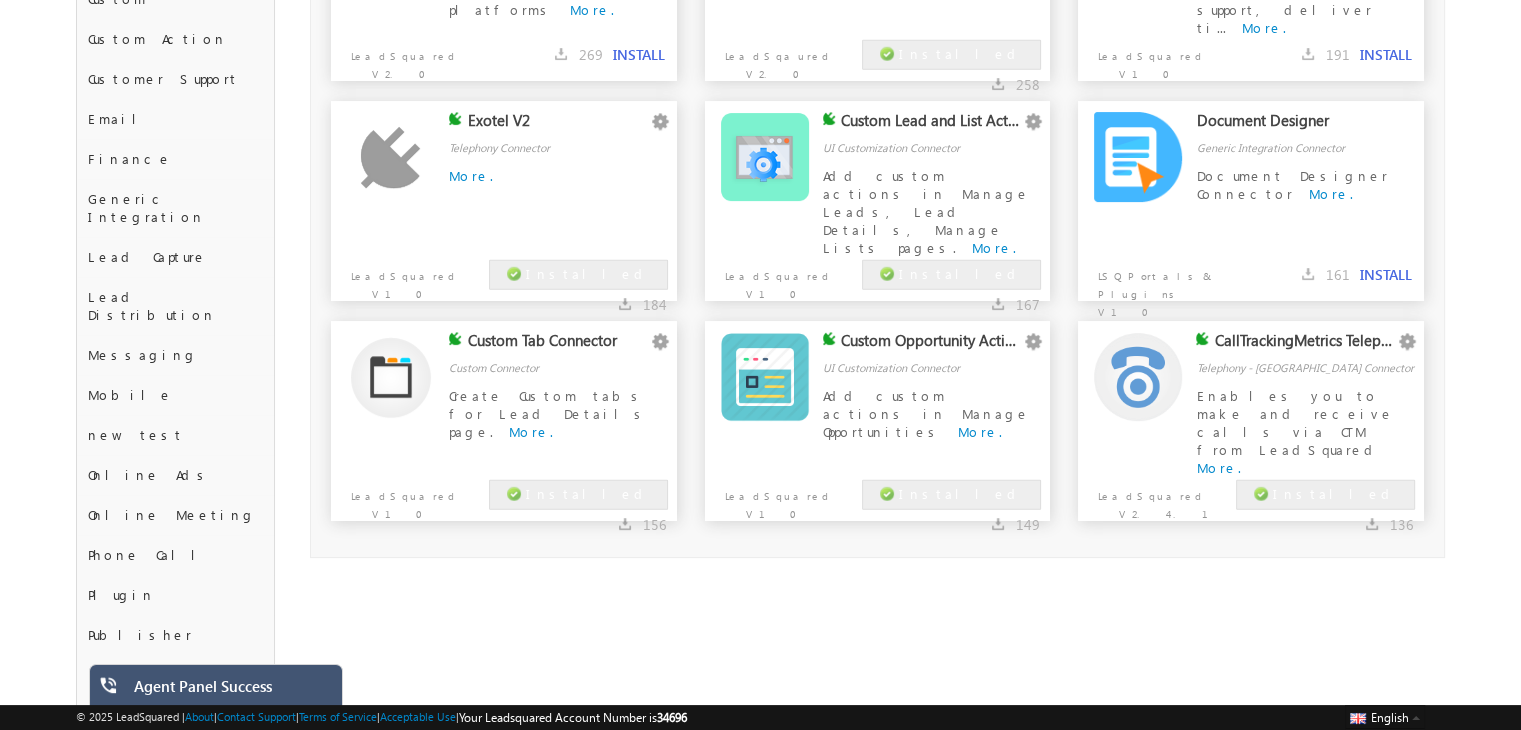 scroll, scrollTop: 540, scrollLeft: 0, axis: vertical 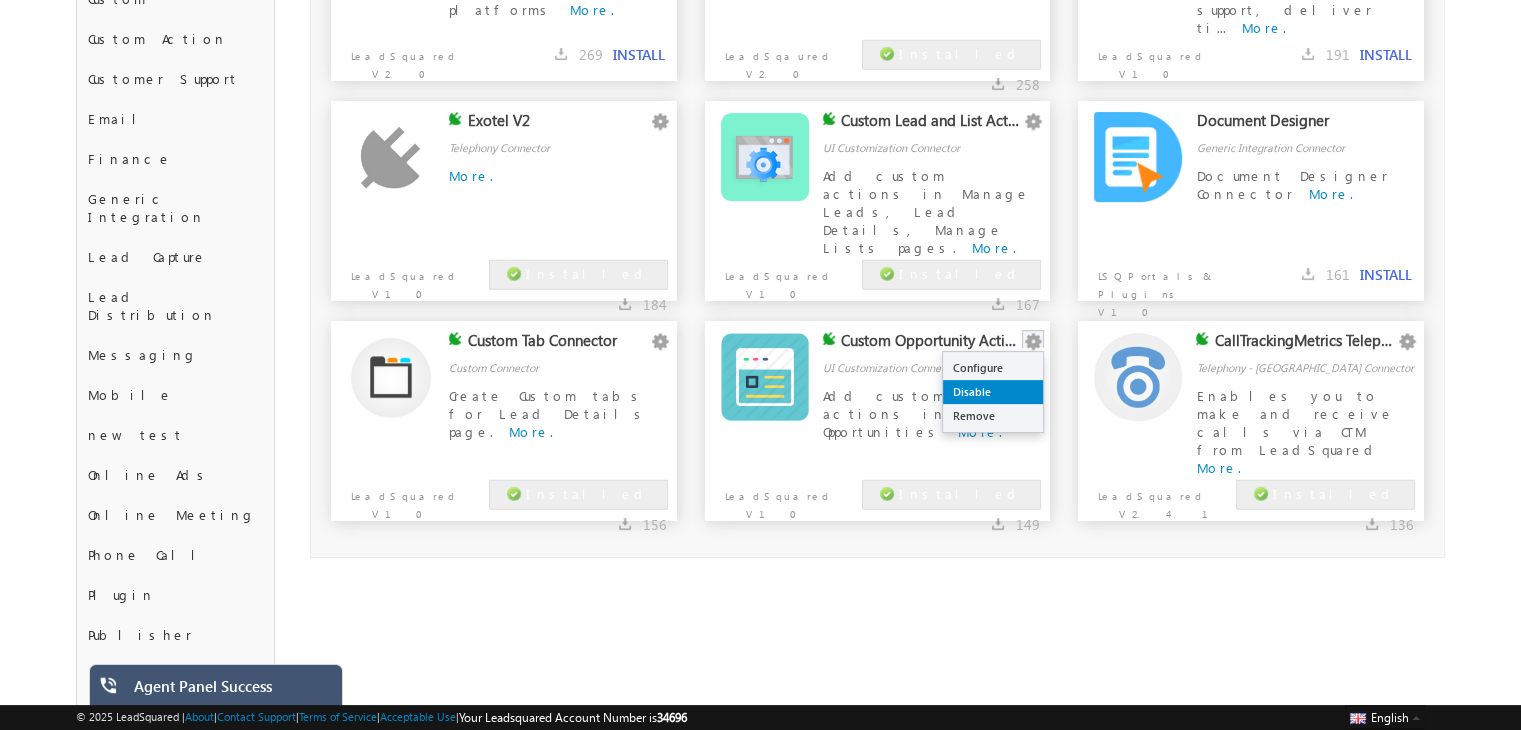 click on "Disable" at bounding box center [993, 392] 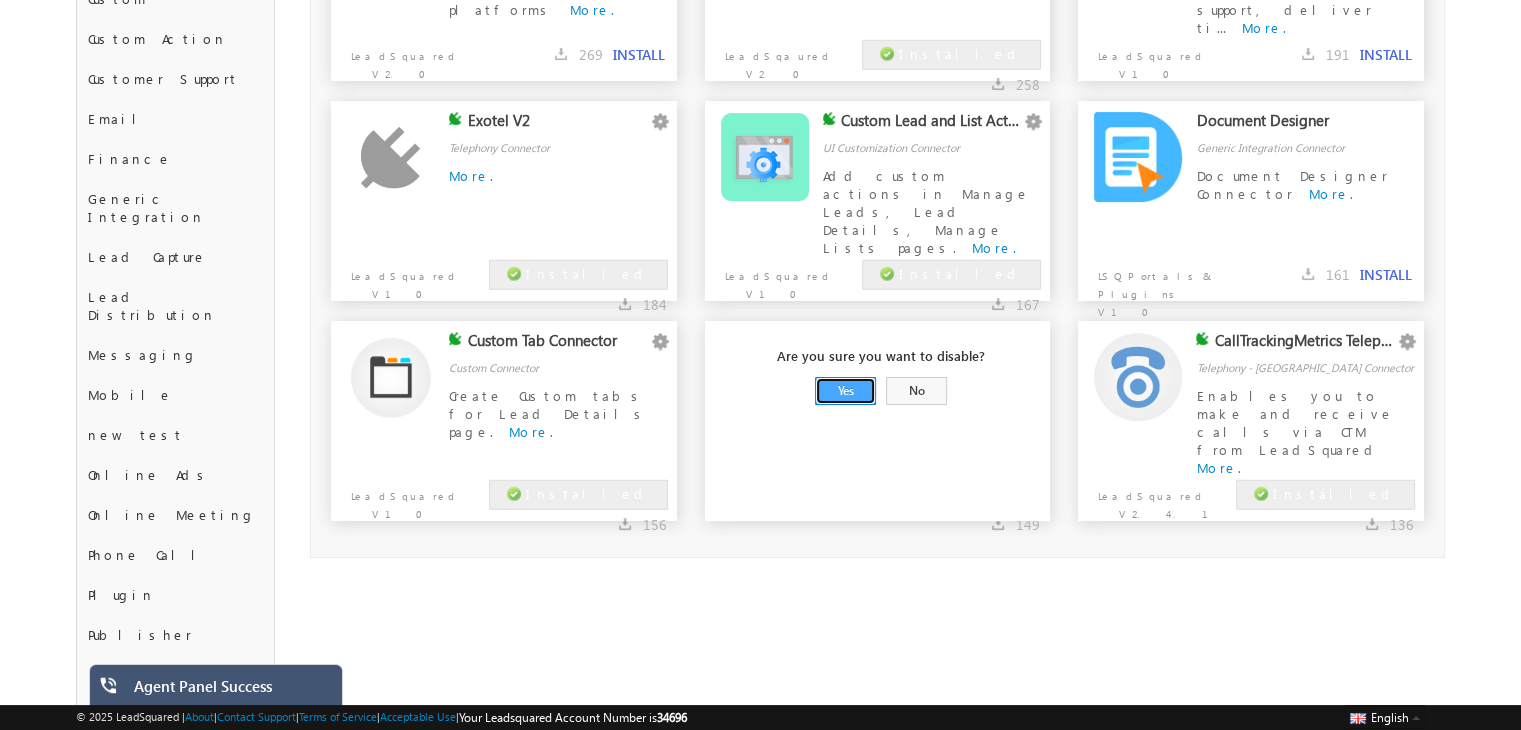 click on "Yes" at bounding box center (845, 391) 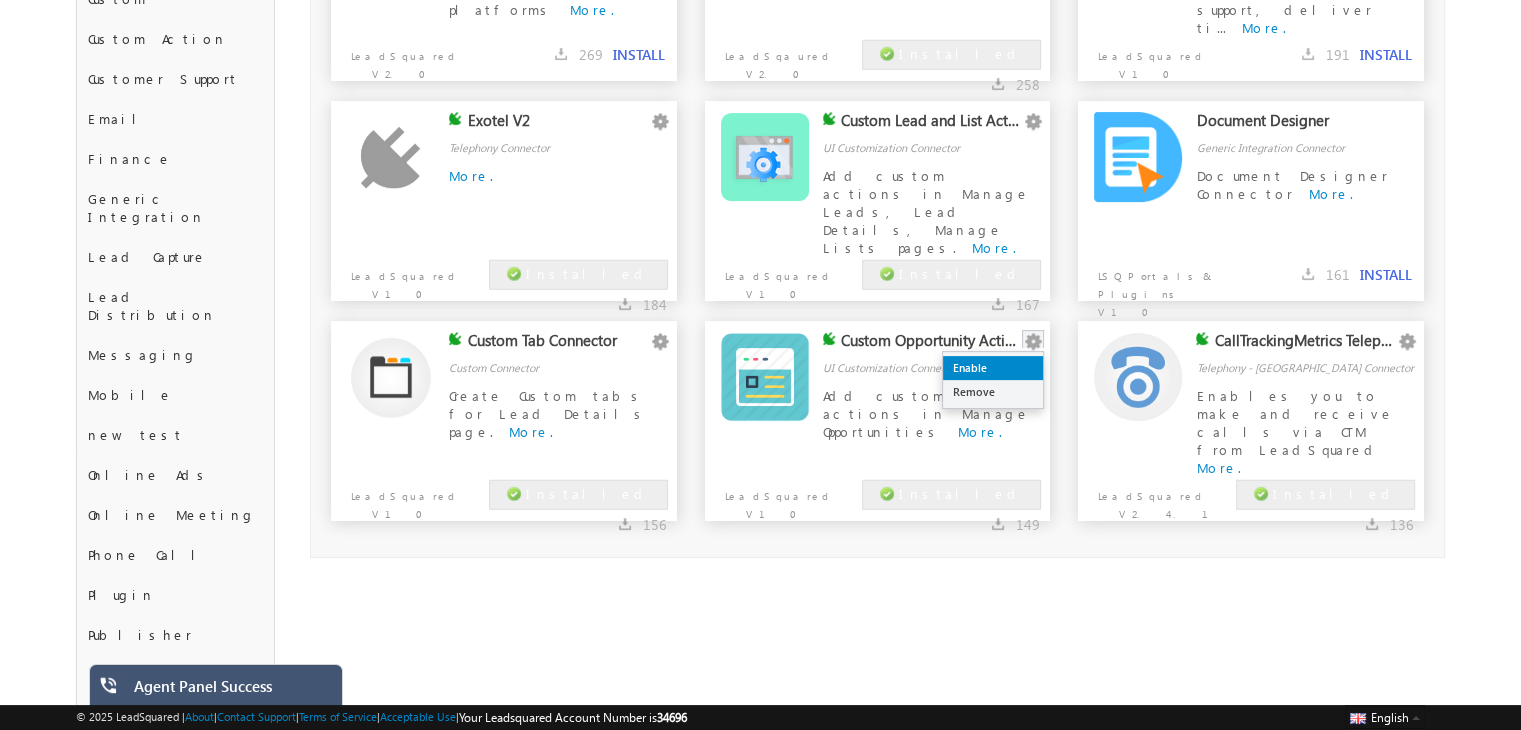 click on "Enable" at bounding box center (993, 368) 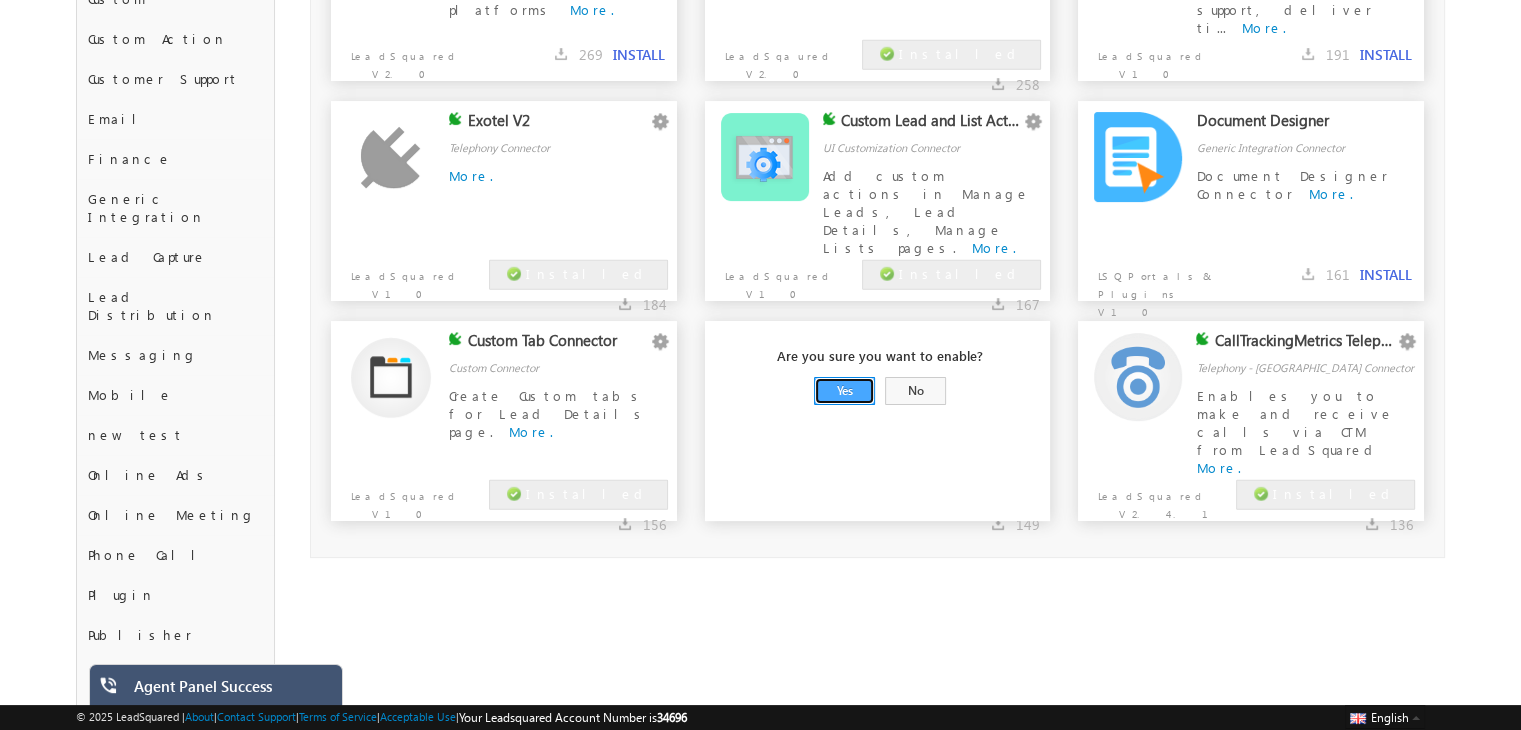 click on "Yes" at bounding box center (844, 391) 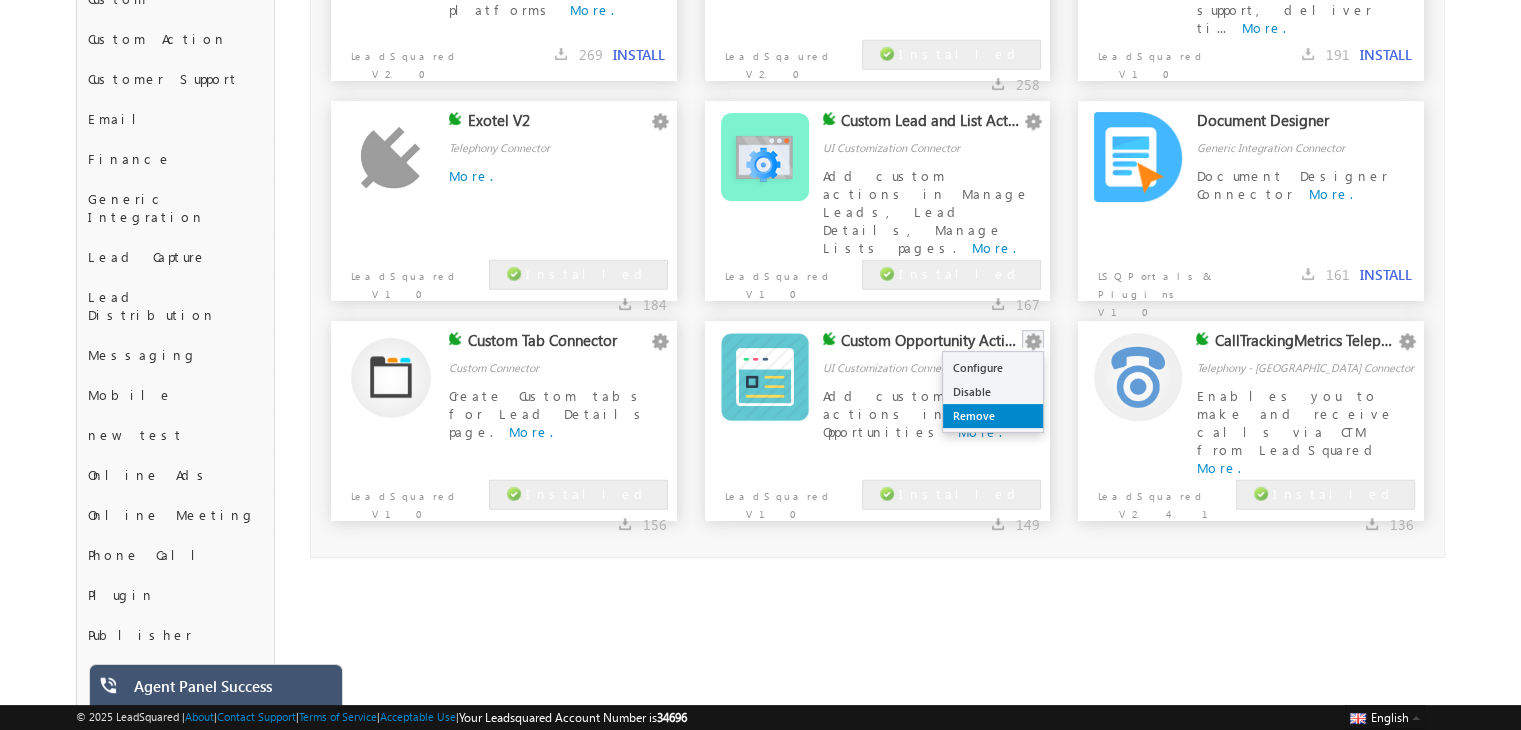 click on "Remove" at bounding box center [993, 416] 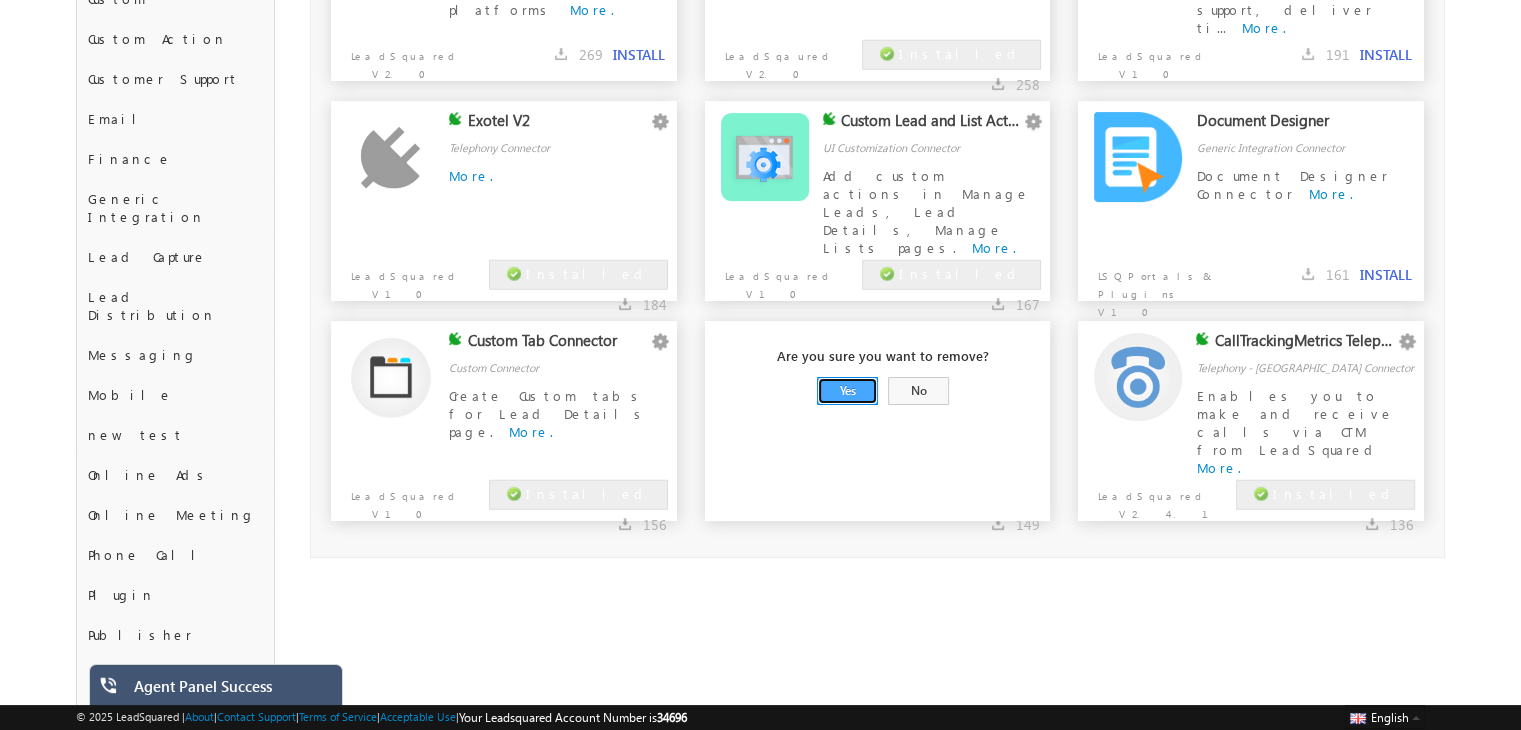 click on "Yes" at bounding box center (847, 391) 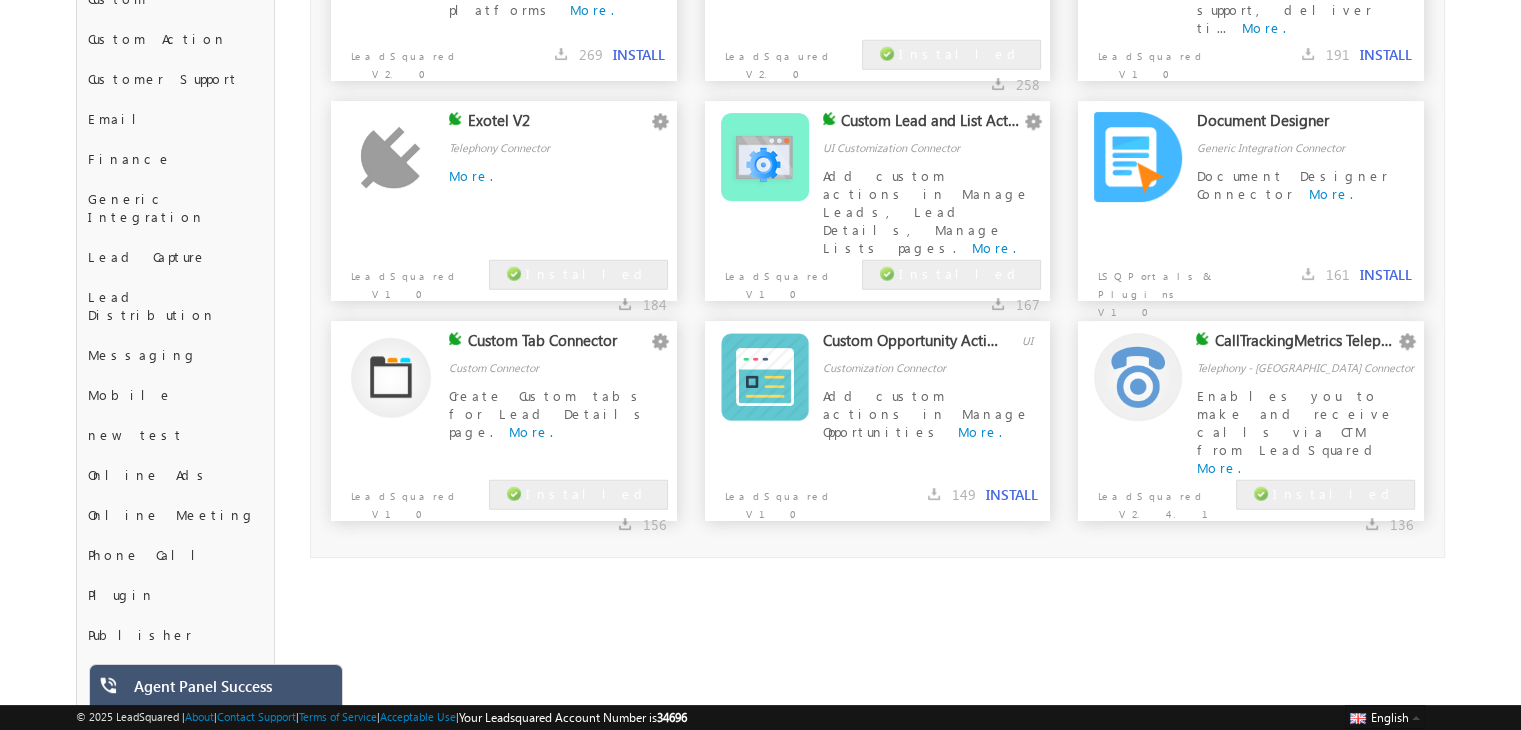 click on "INSTALL" at bounding box center [1012, 495] 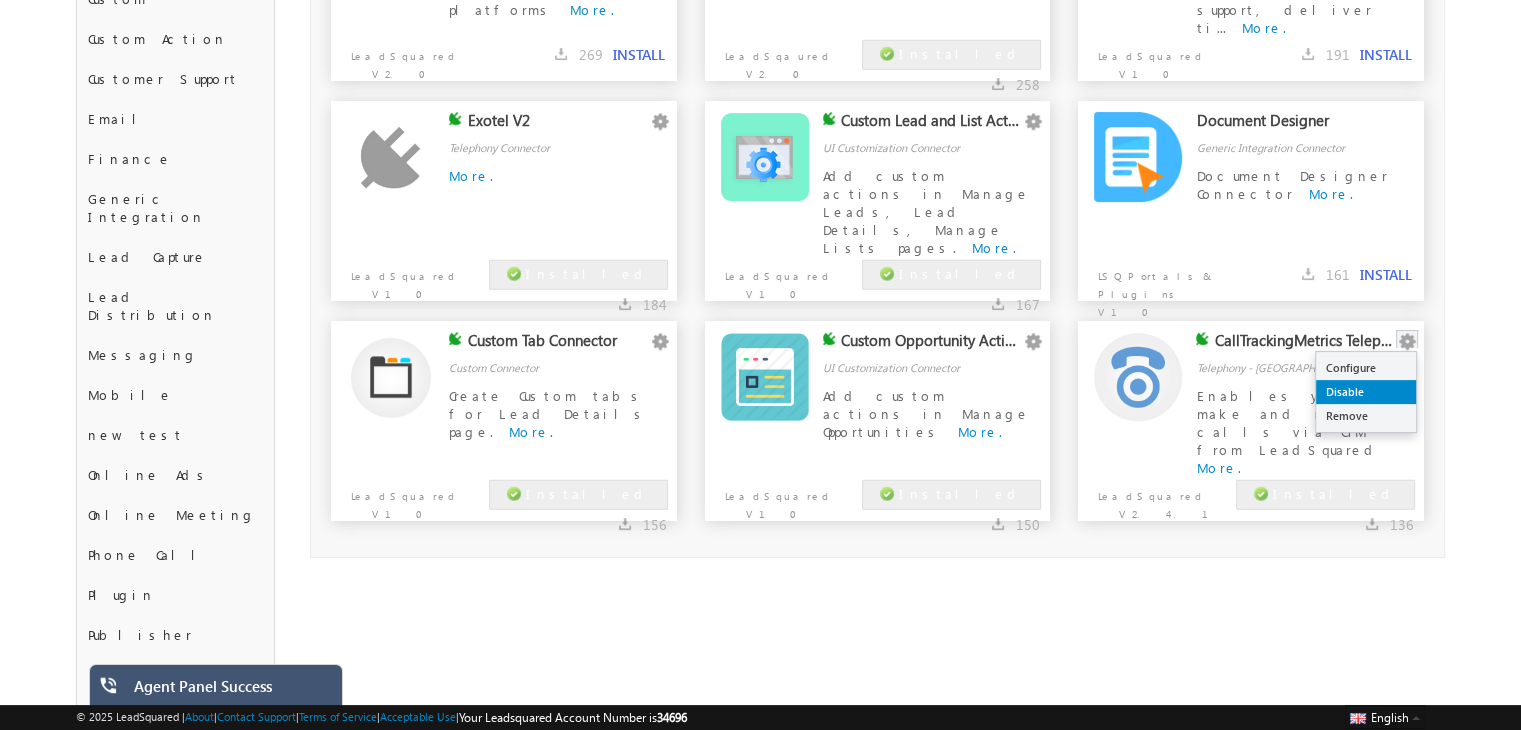 click on "Disable" at bounding box center [1366, 392] 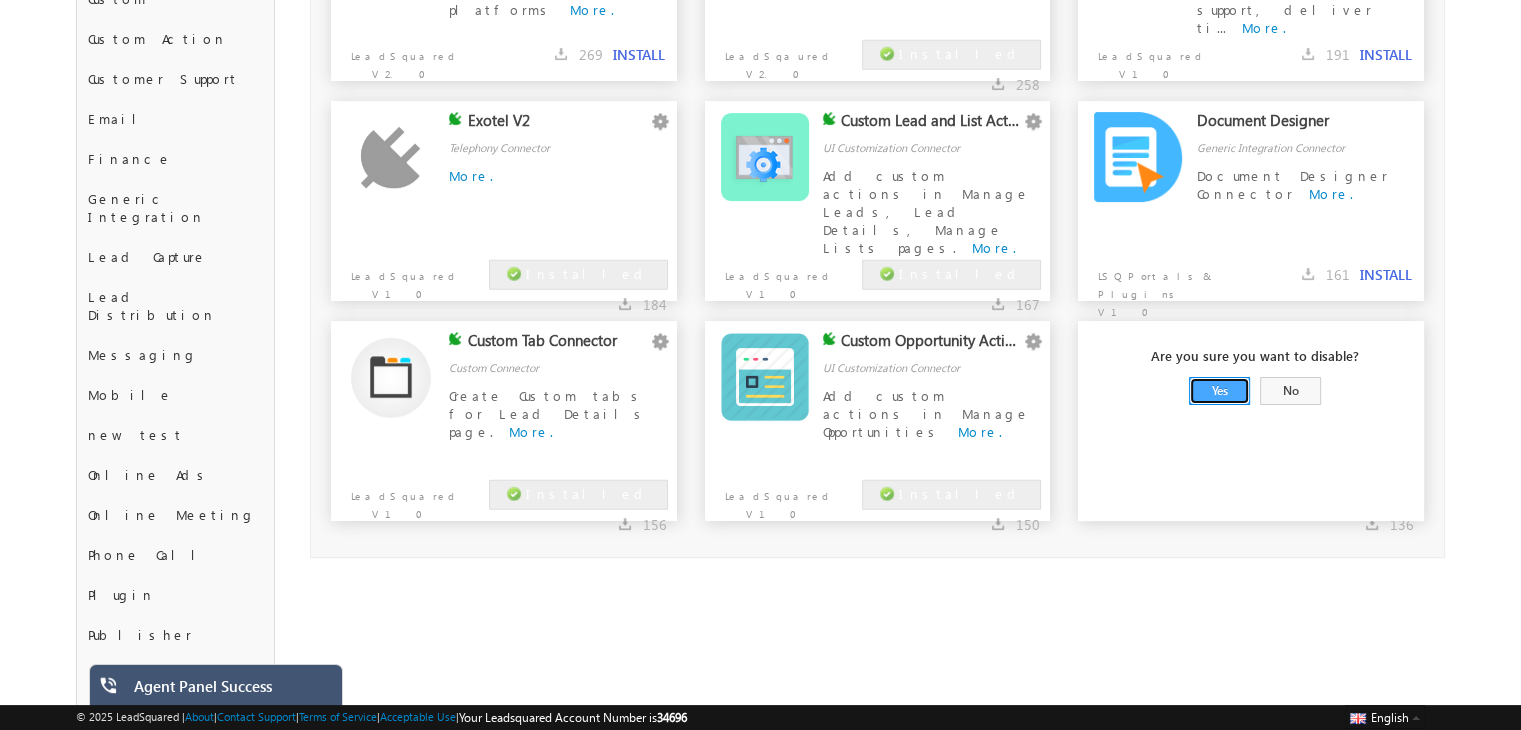 click on "Yes" at bounding box center (1219, 391) 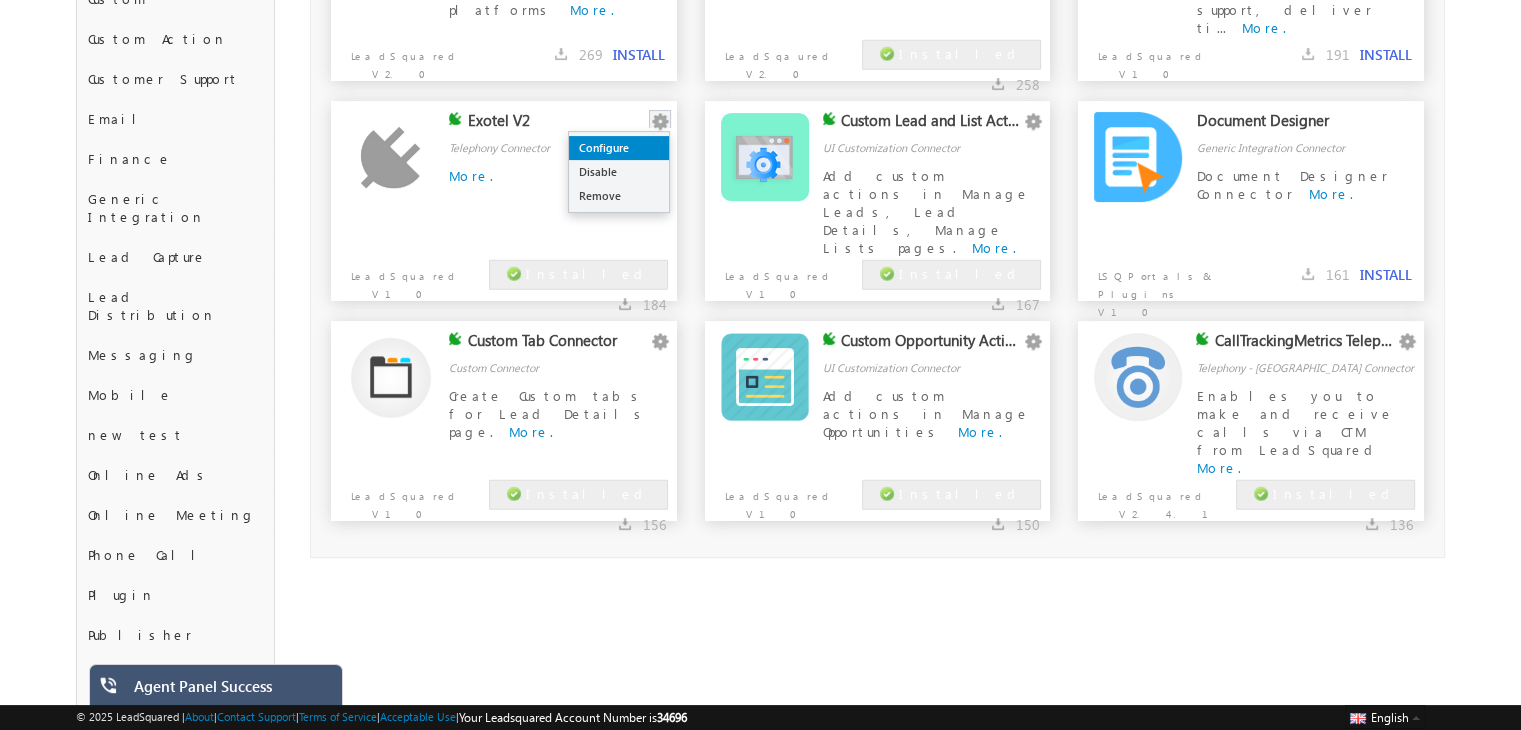 click on "Configure" at bounding box center (619, 148) 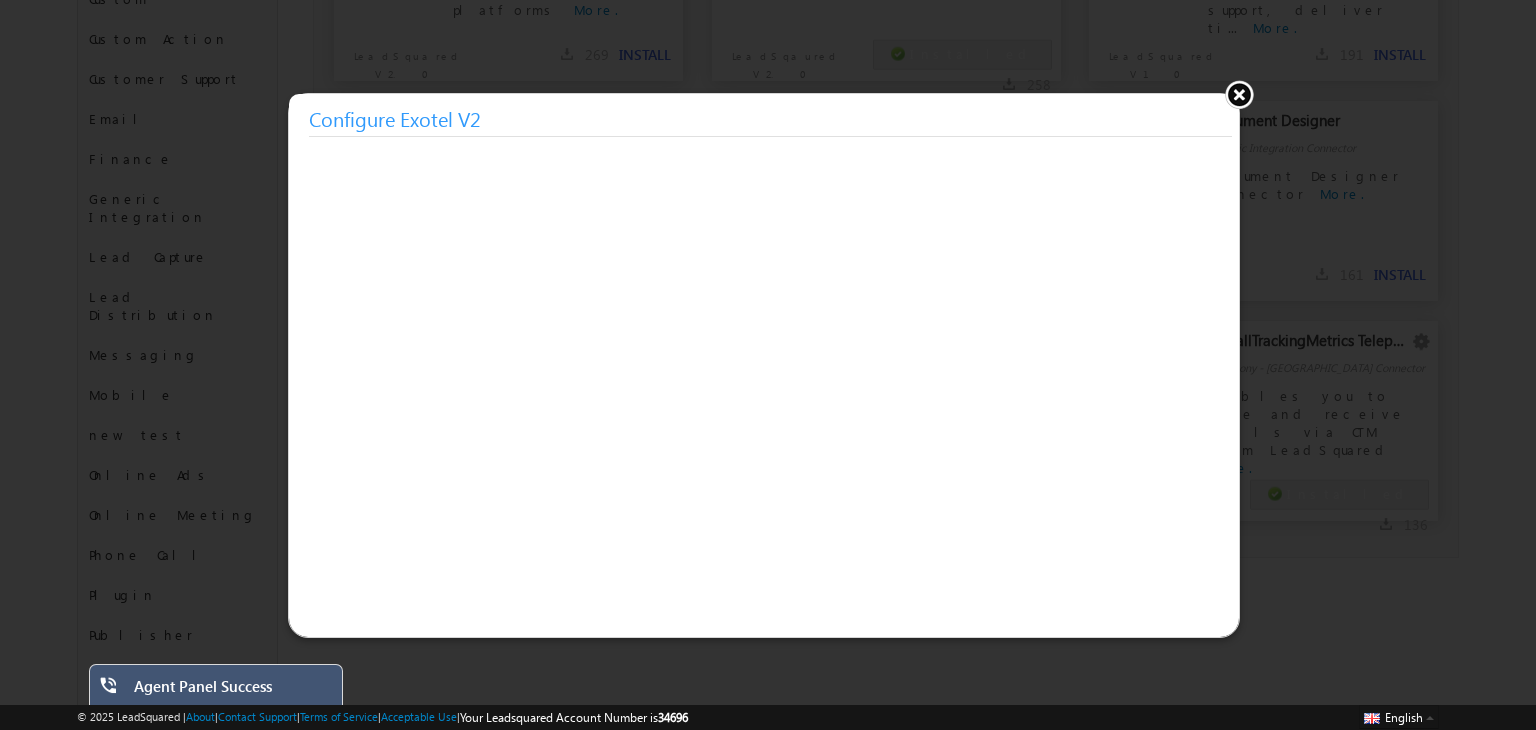 click at bounding box center (1239, 94) 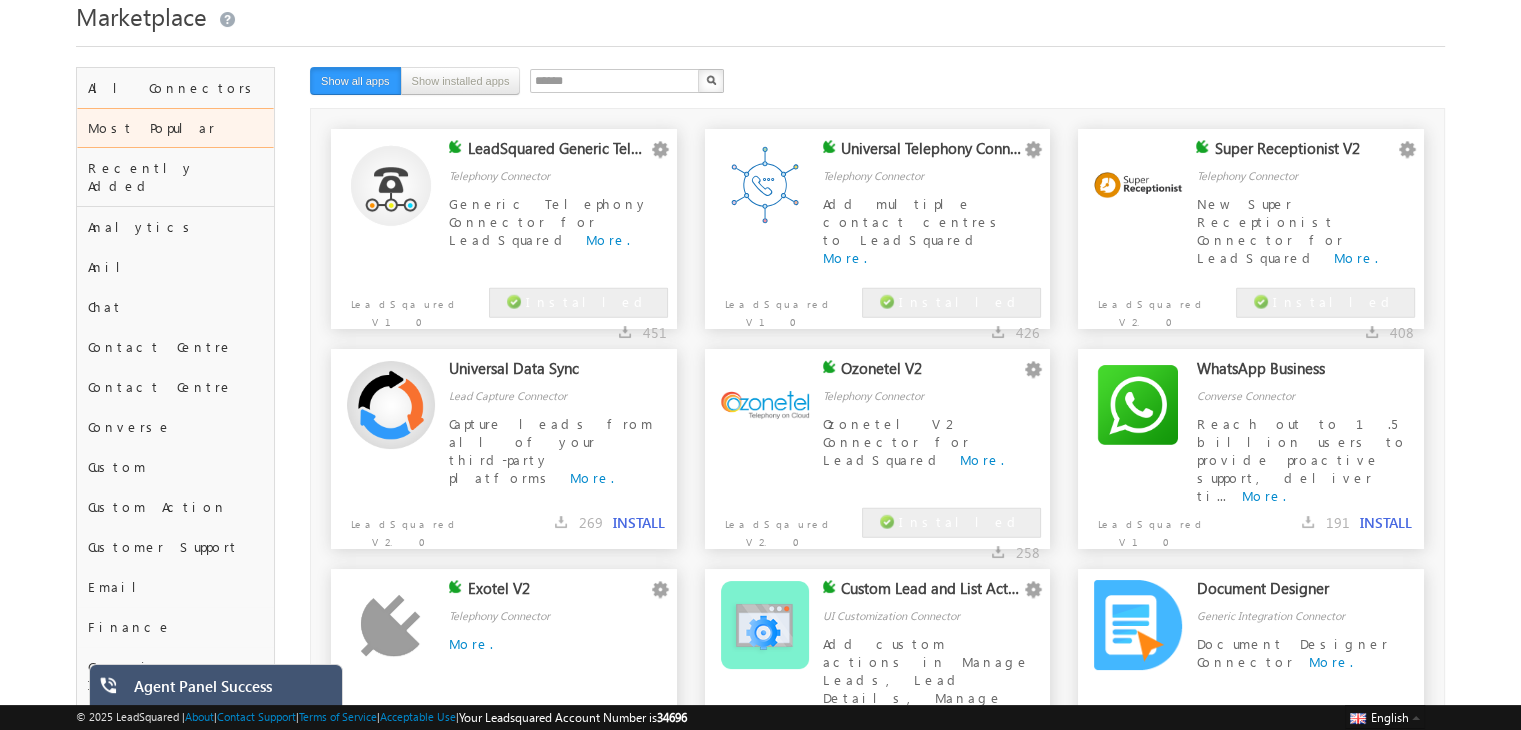 scroll, scrollTop: 0, scrollLeft: 0, axis: both 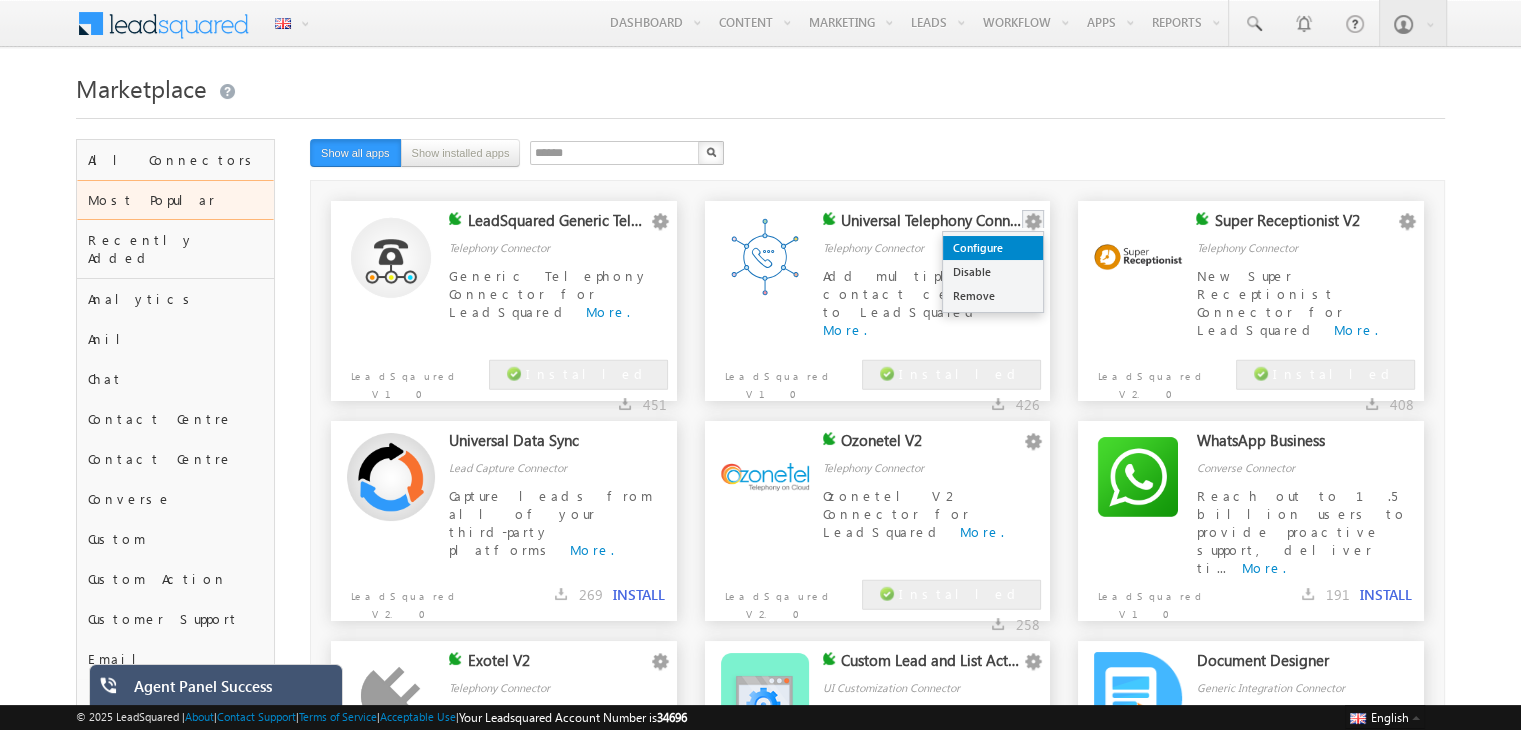 click on "Configure" at bounding box center (993, 248) 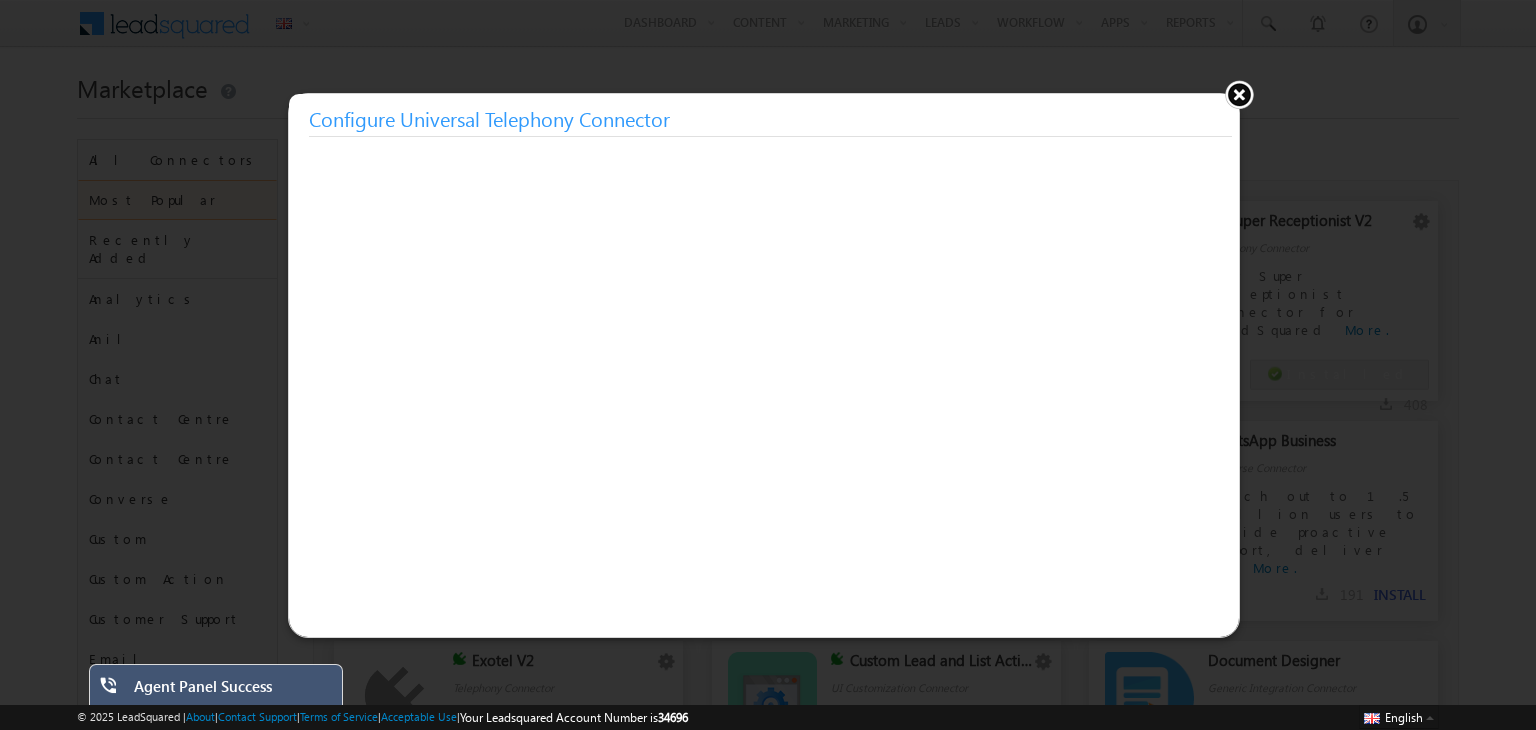 click at bounding box center (1239, 94) 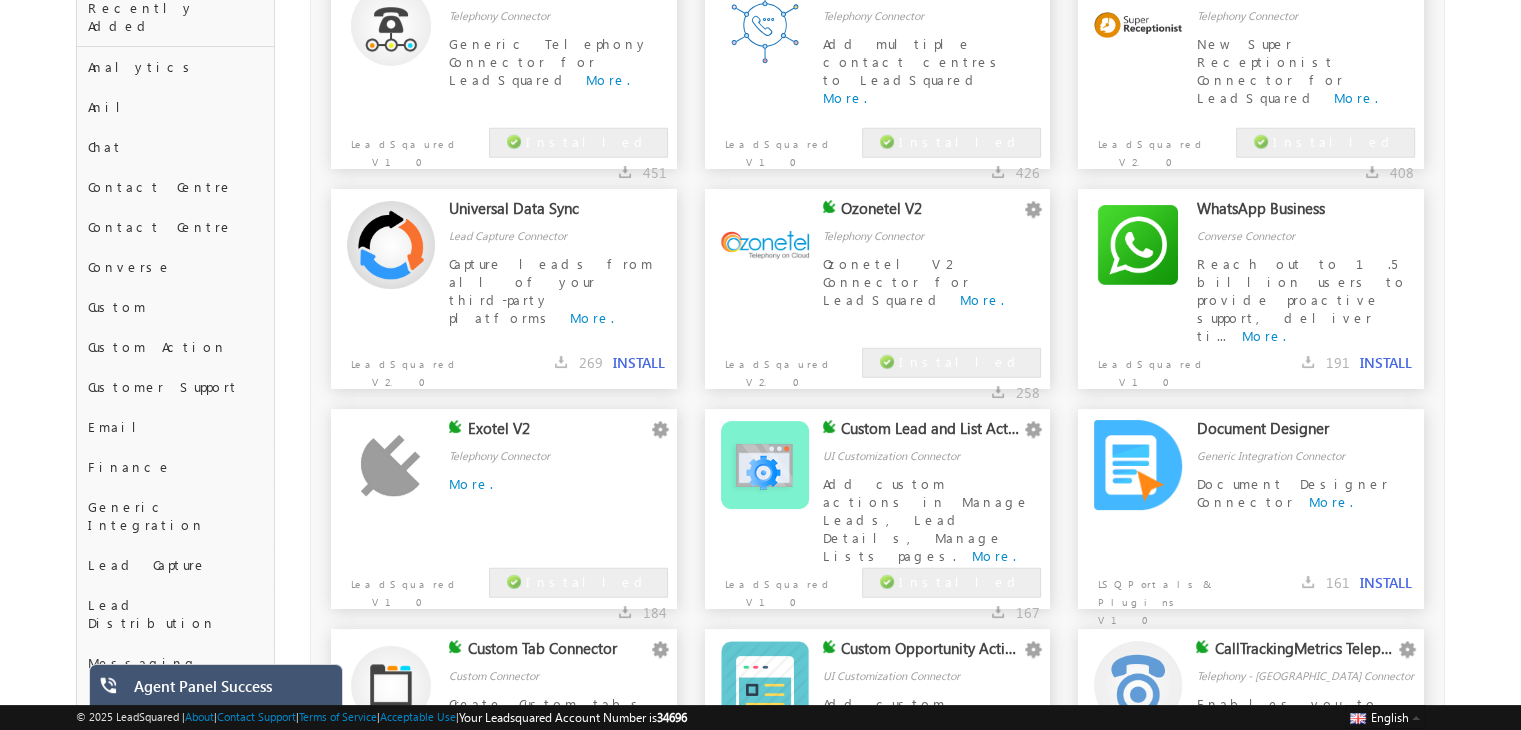 scroll, scrollTop: 252, scrollLeft: 0, axis: vertical 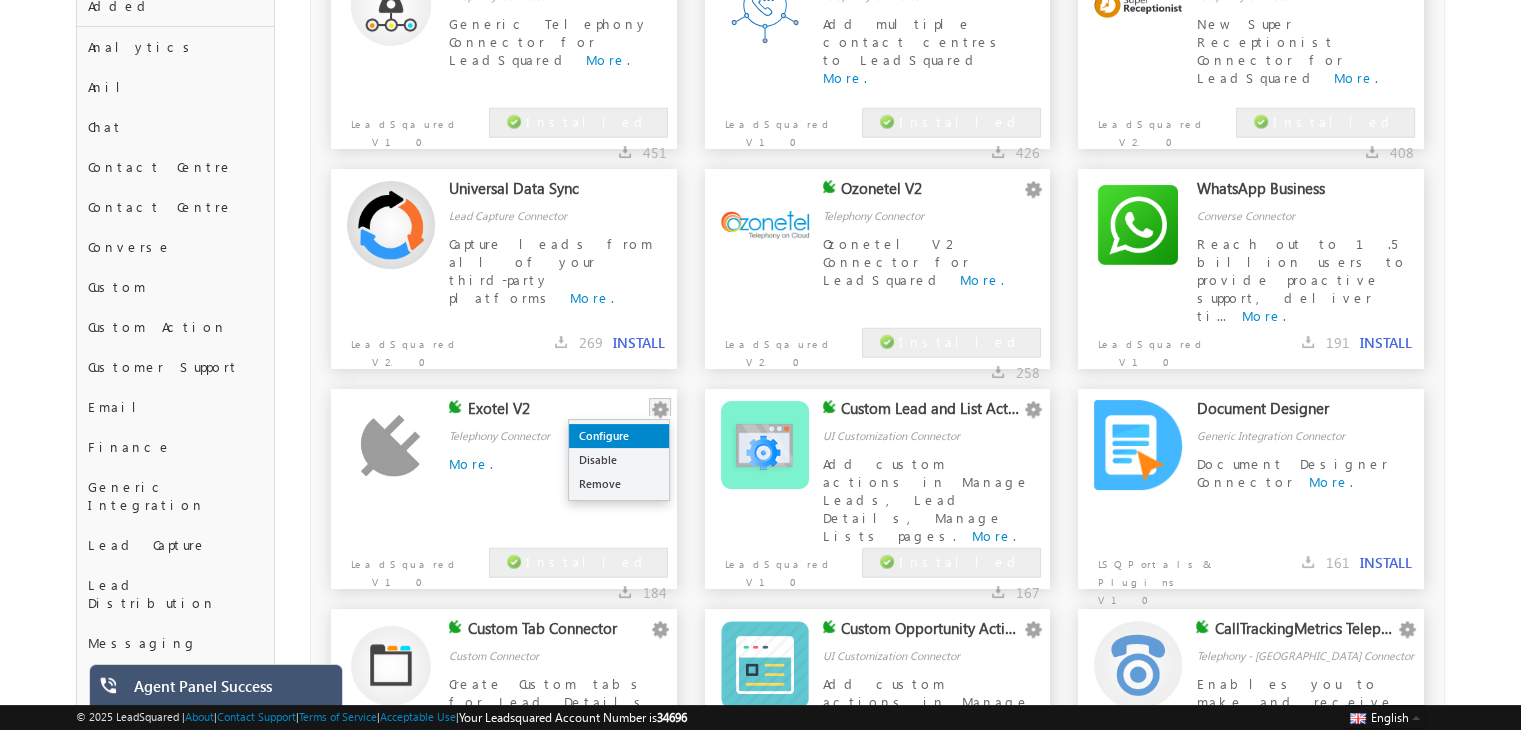 click on "Configure" at bounding box center (619, 436) 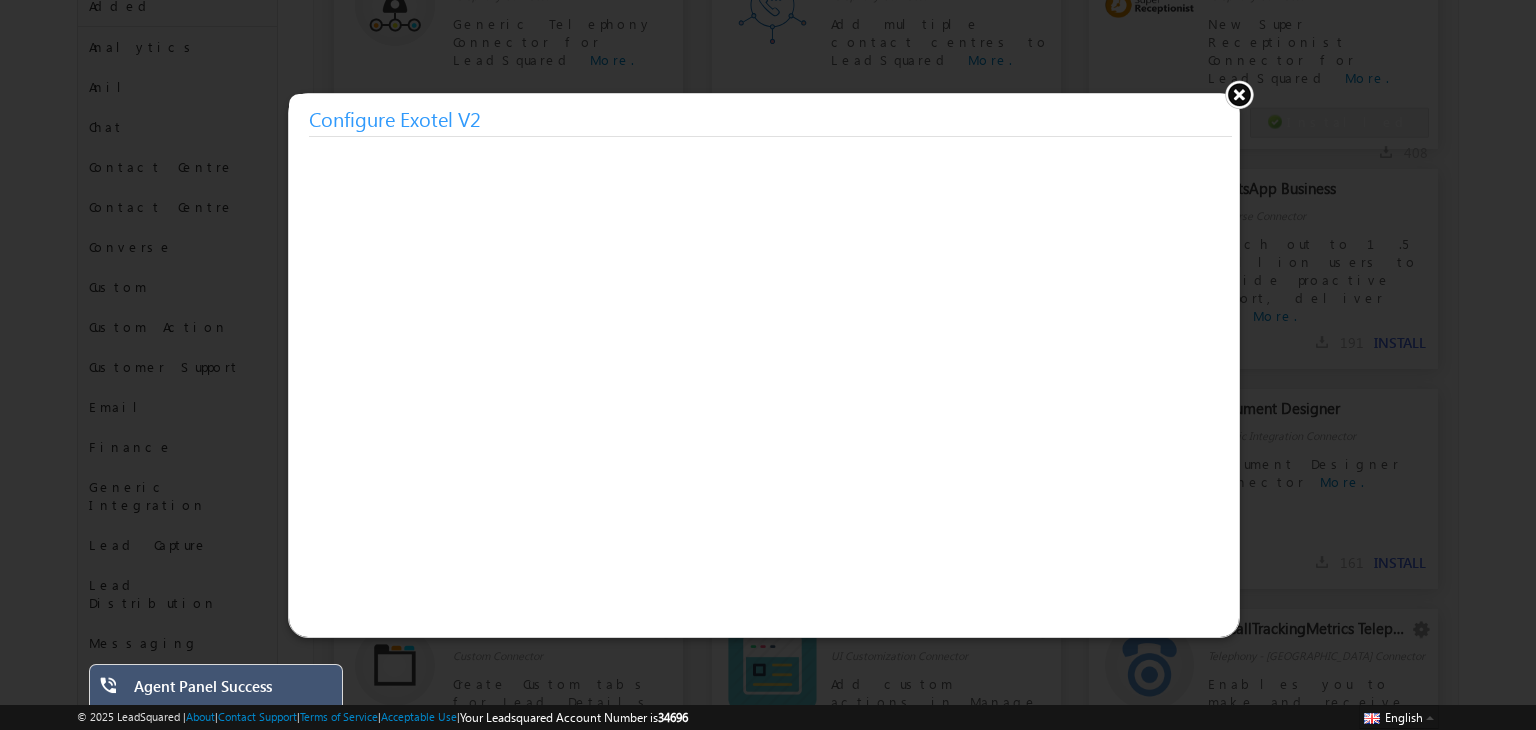 click at bounding box center (1239, 94) 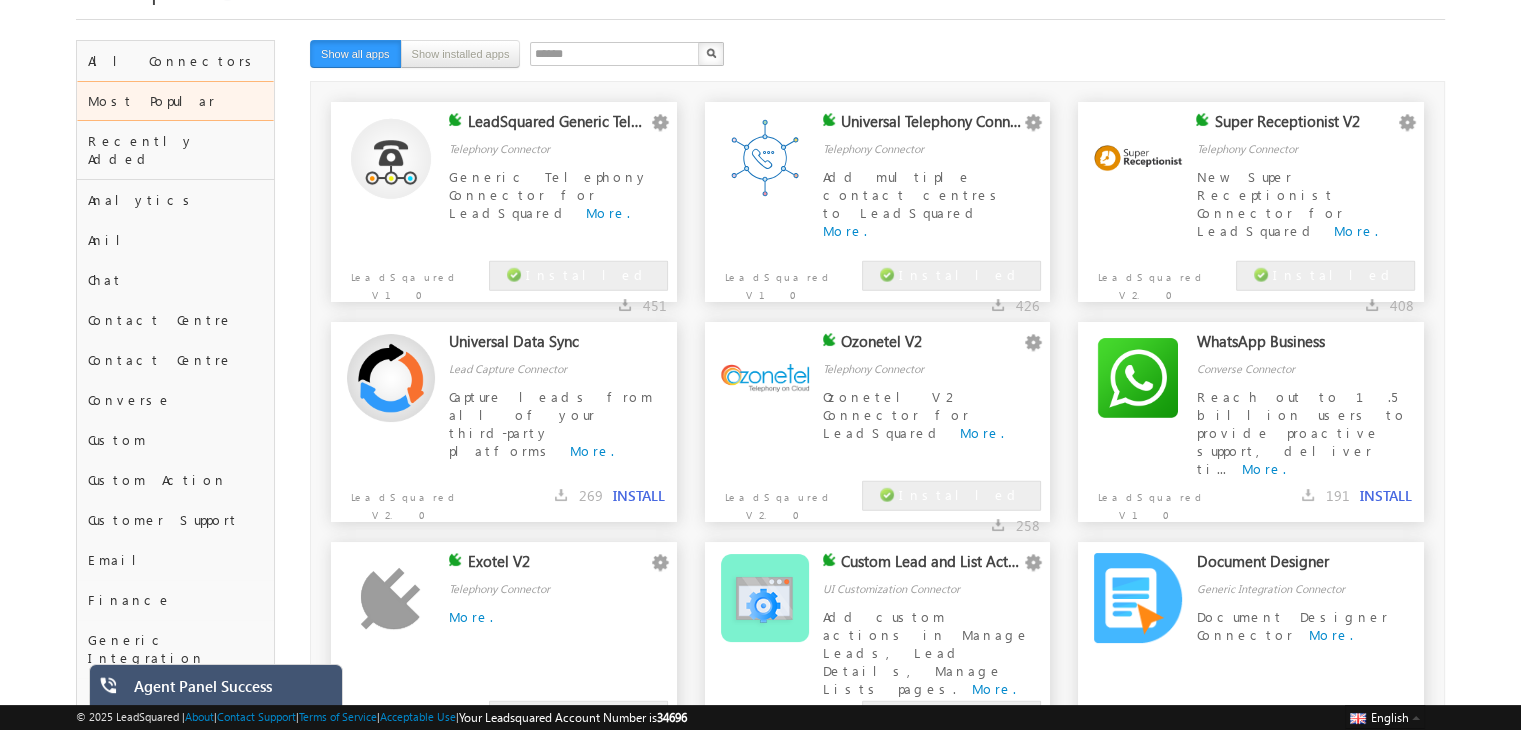 scroll, scrollTop: 0, scrollLeft: 0, axis: both 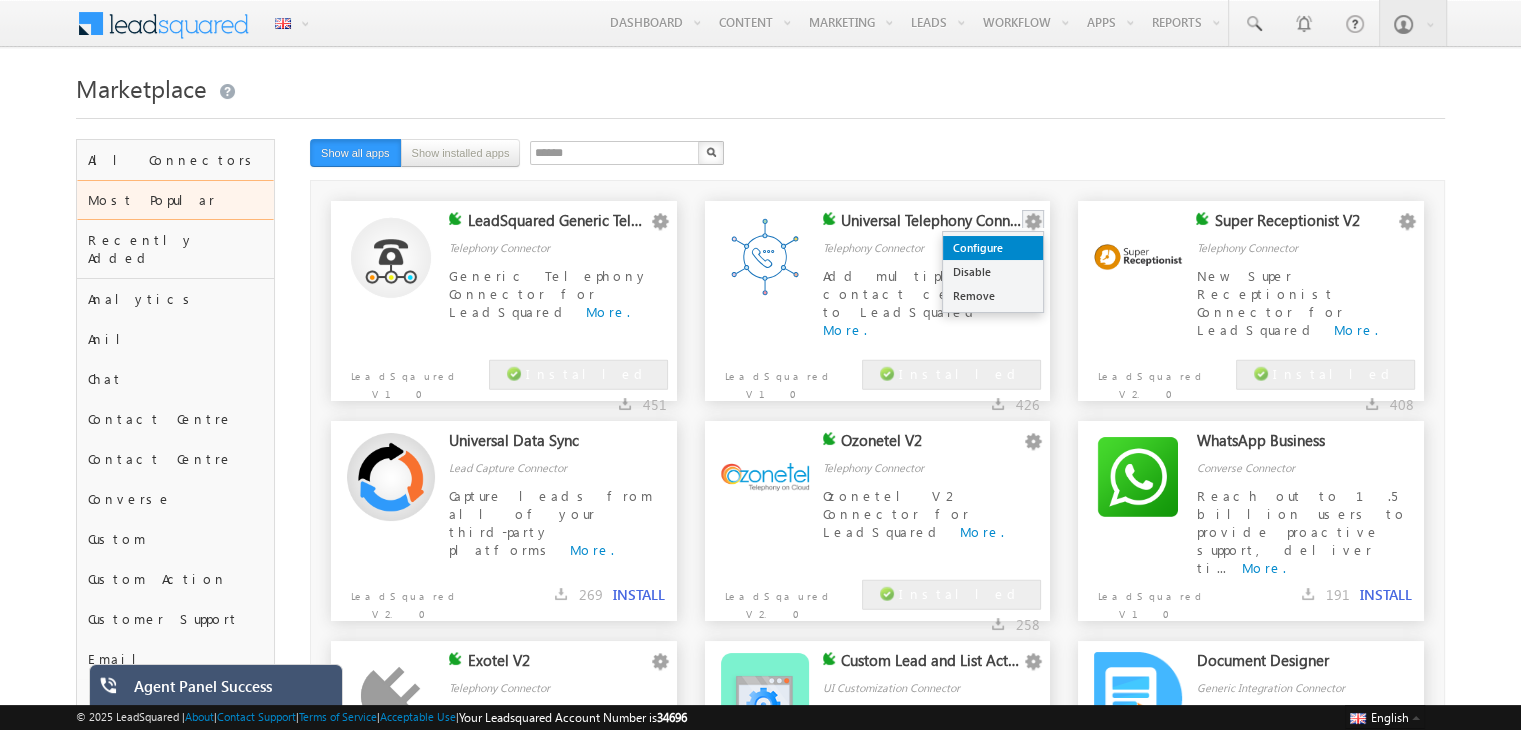 click on "Configure" at bounding box center [993, 248] 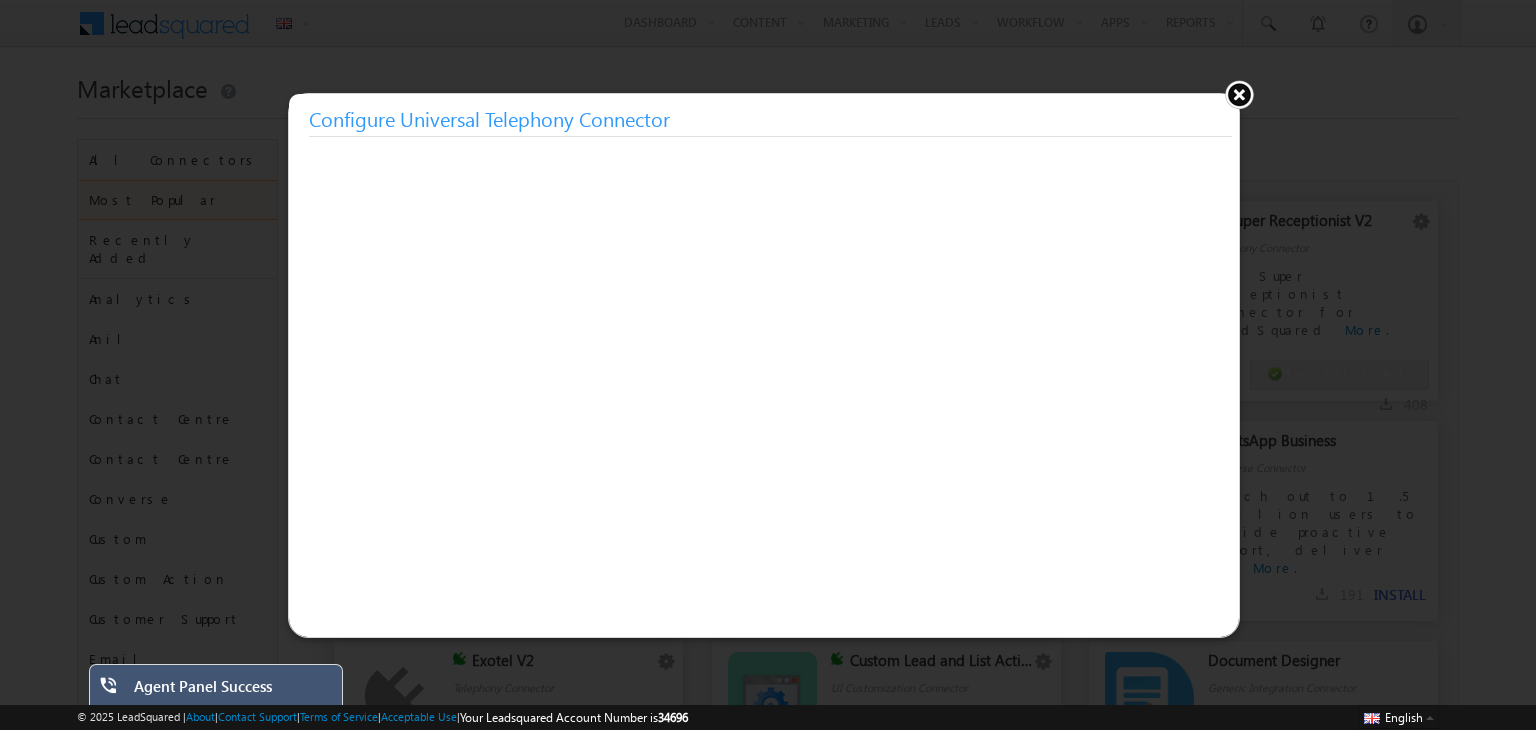 click at bounding box center [1239, 94] 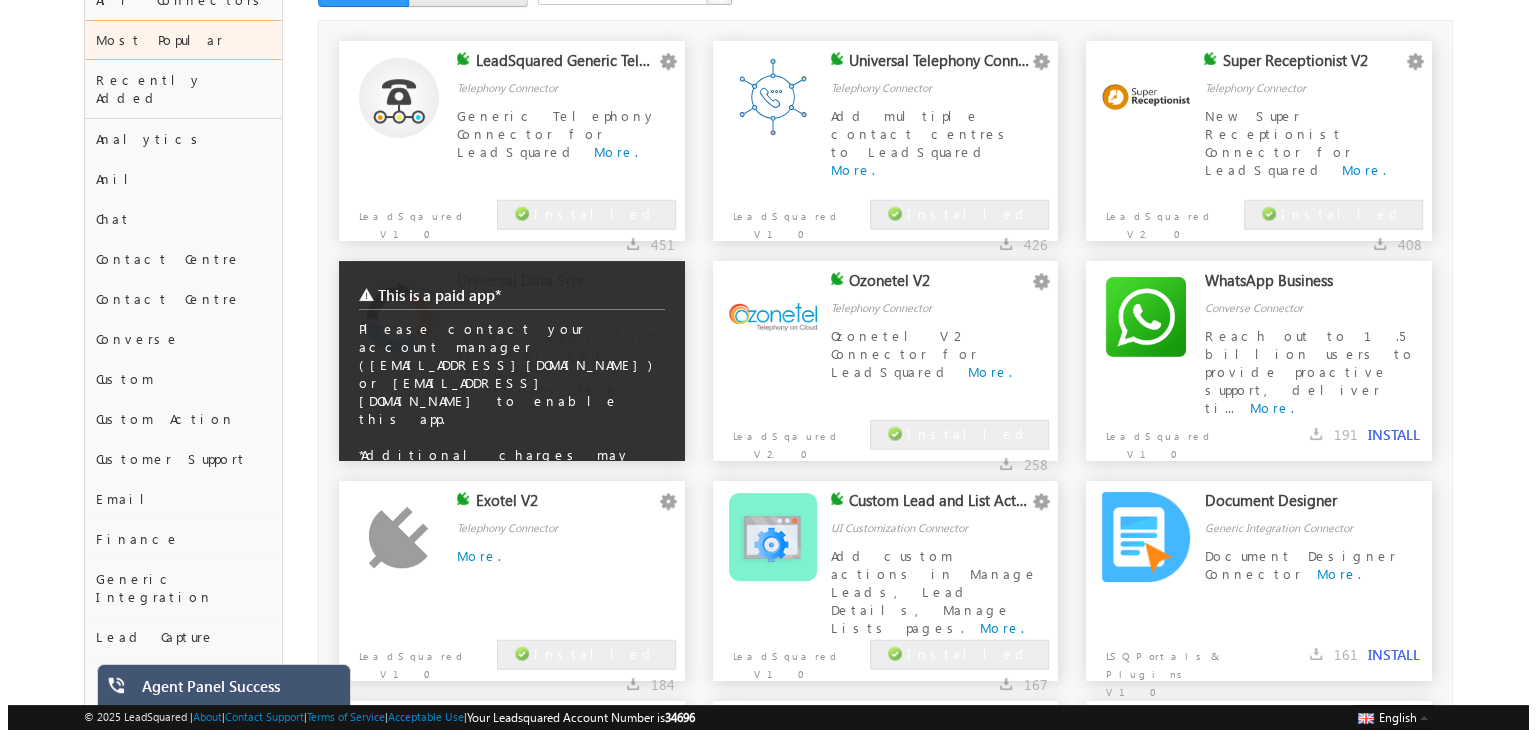 scroll, scrollTop: 162, scrollLeft: 0, axis: vertical 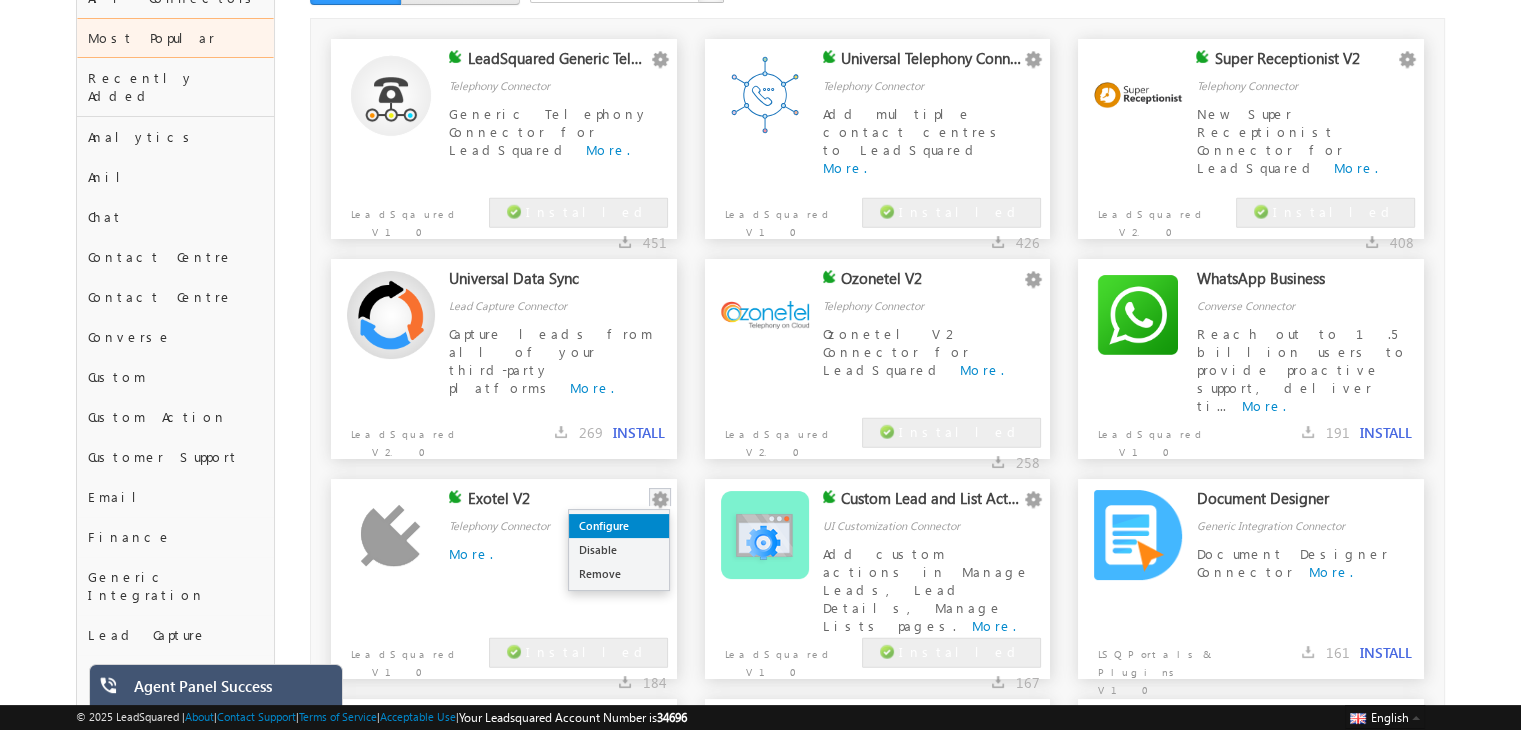 click on "Configure" at bounding box center [619, 526] 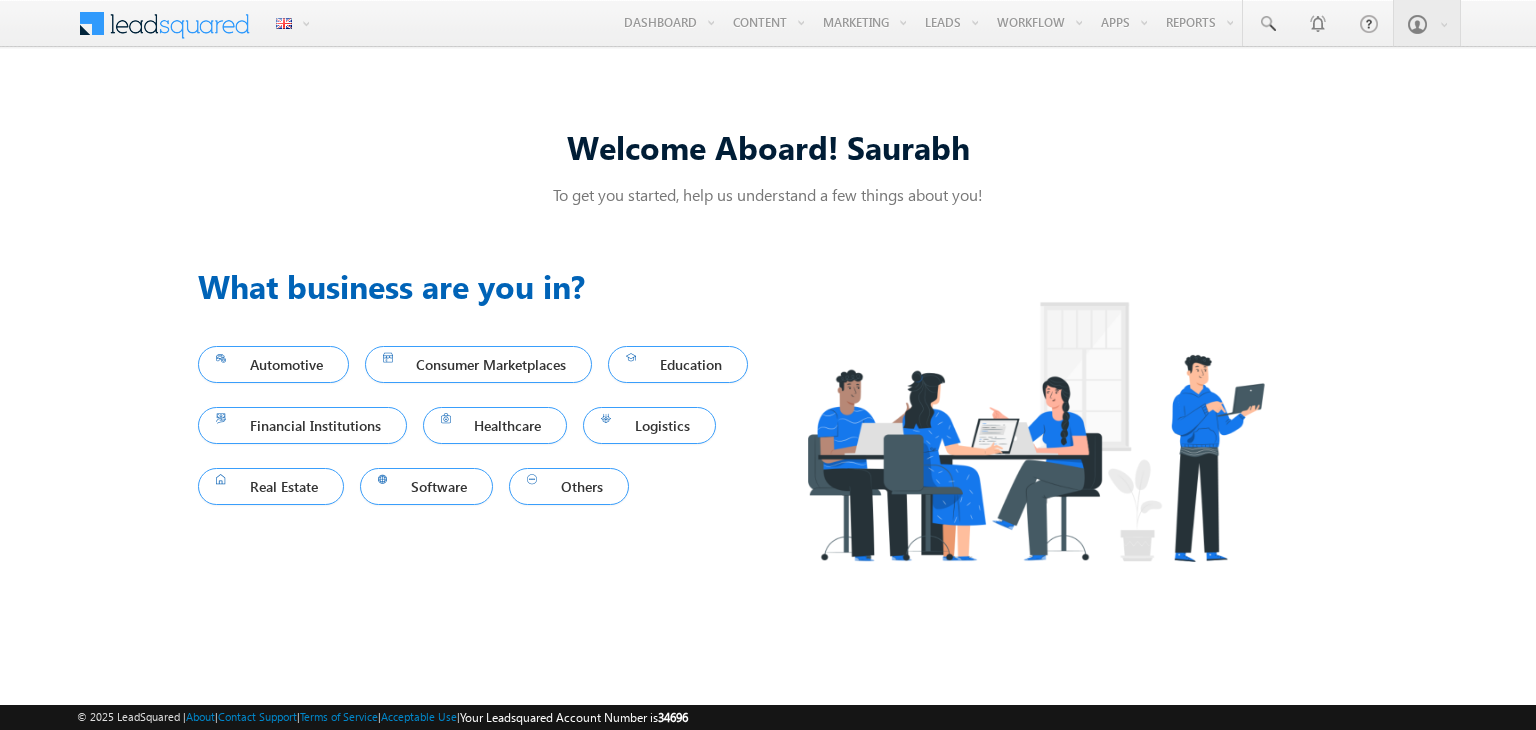 scroll, scrollTop: 0, scrollLeft: 0, axis: both 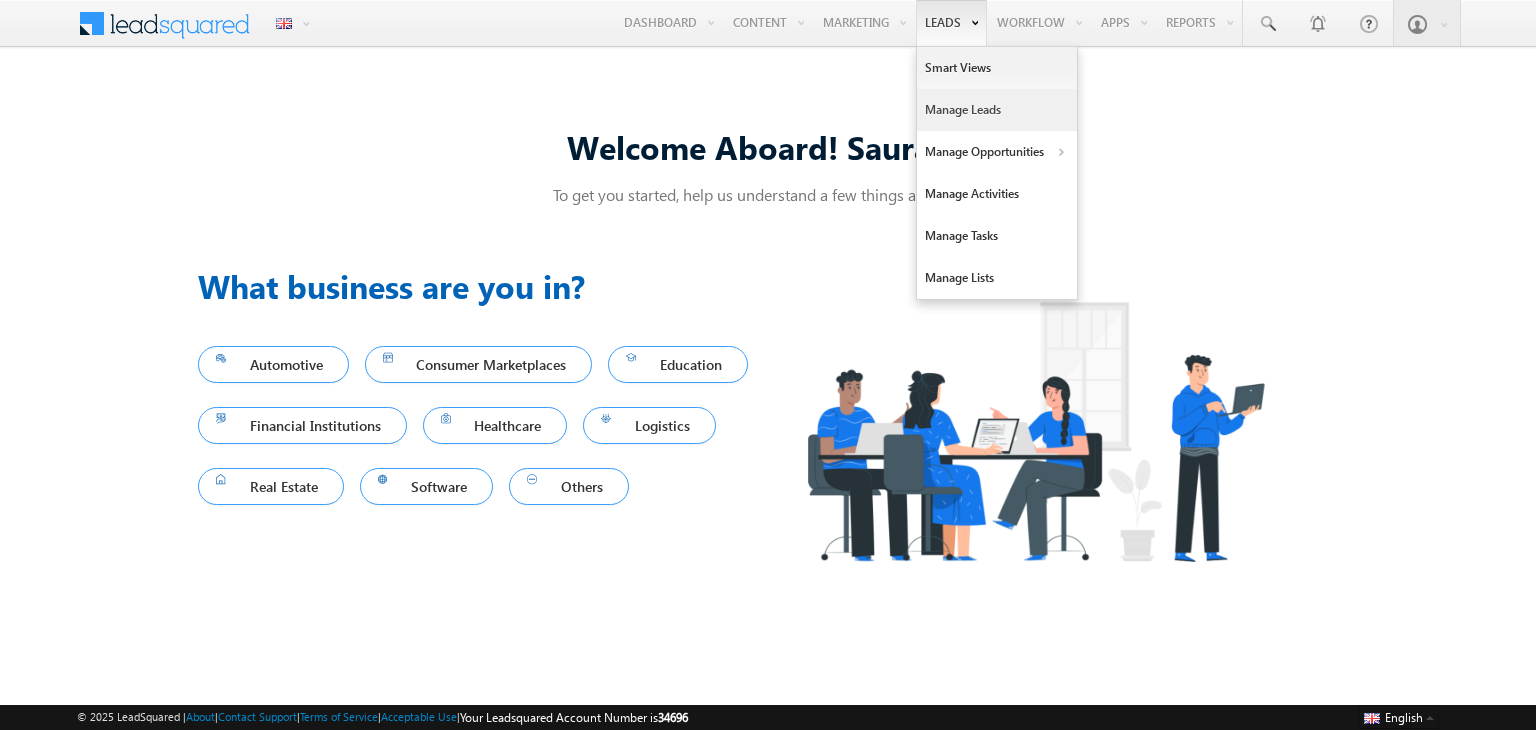 click on "Manage Leads" at bounding box center (997, 110) 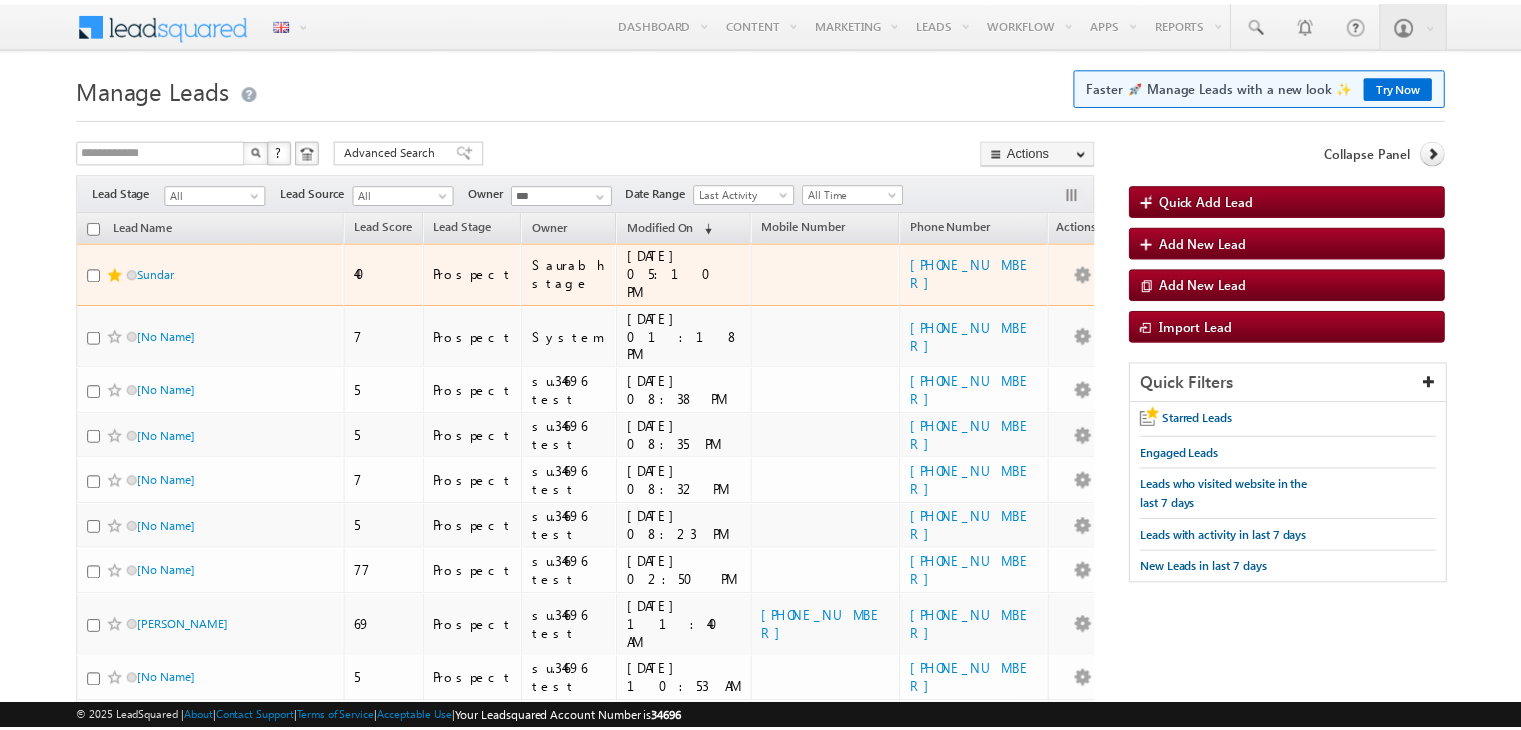 scroll, scrollTop: 0, scrollLeft: 0, axis: both 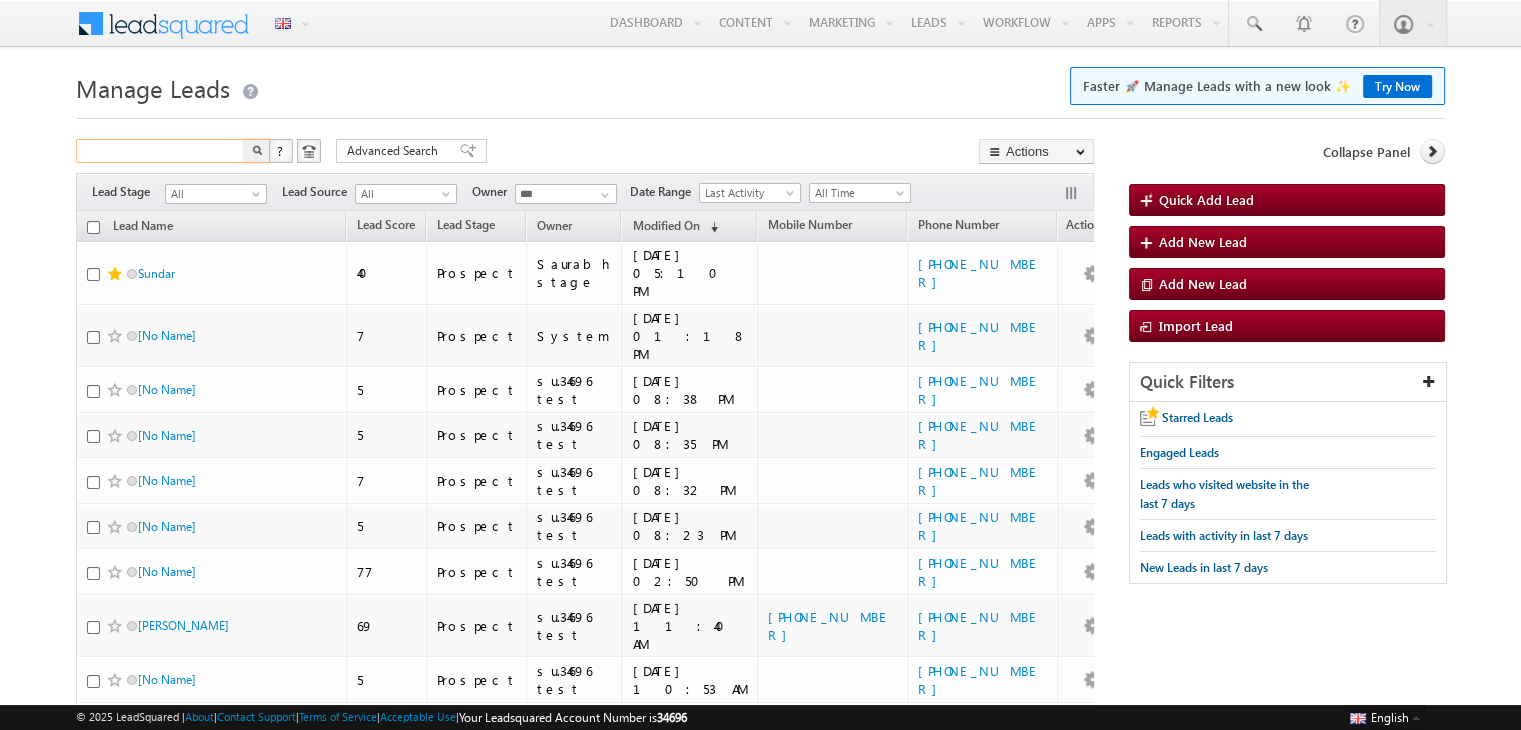 click at bounding box center [161, 151] 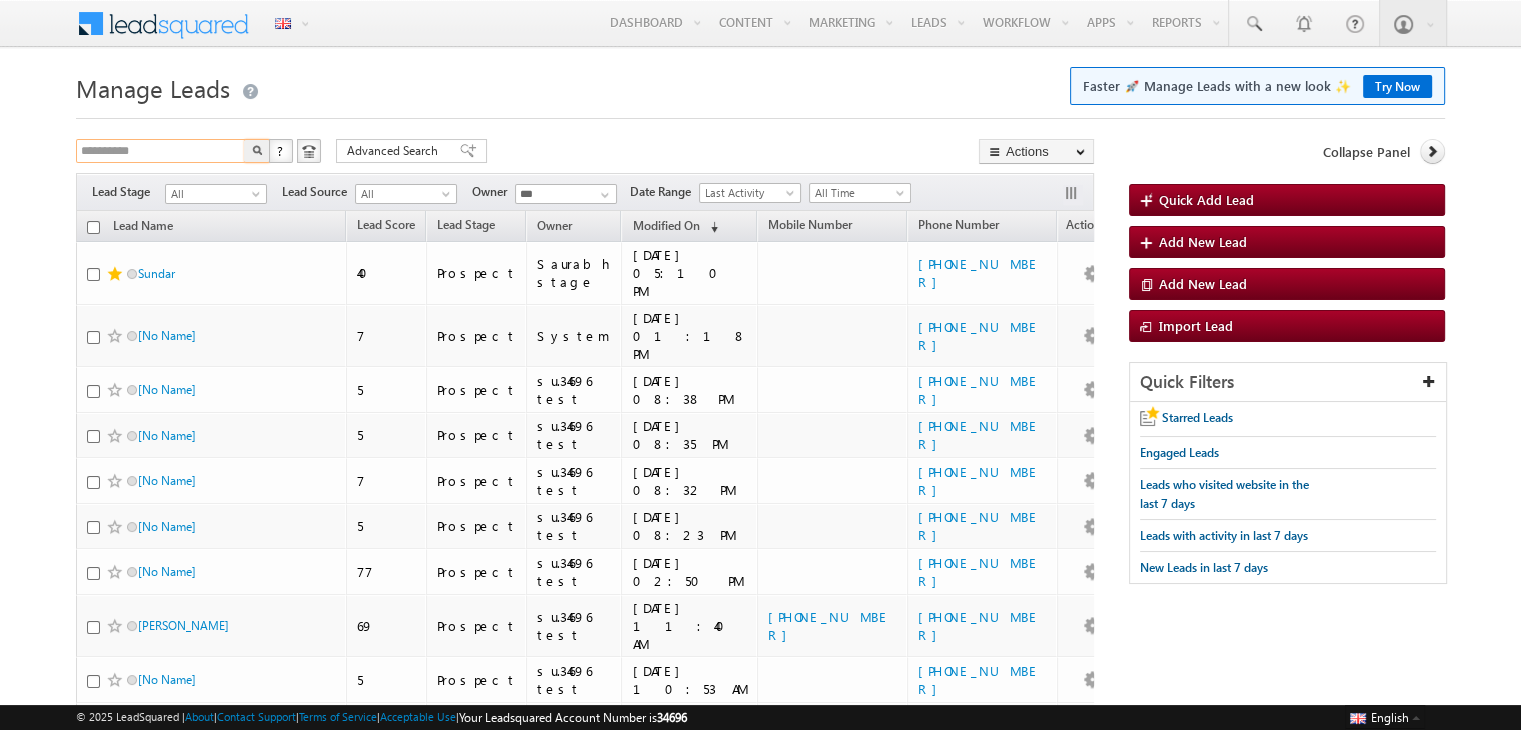 type on "**********" 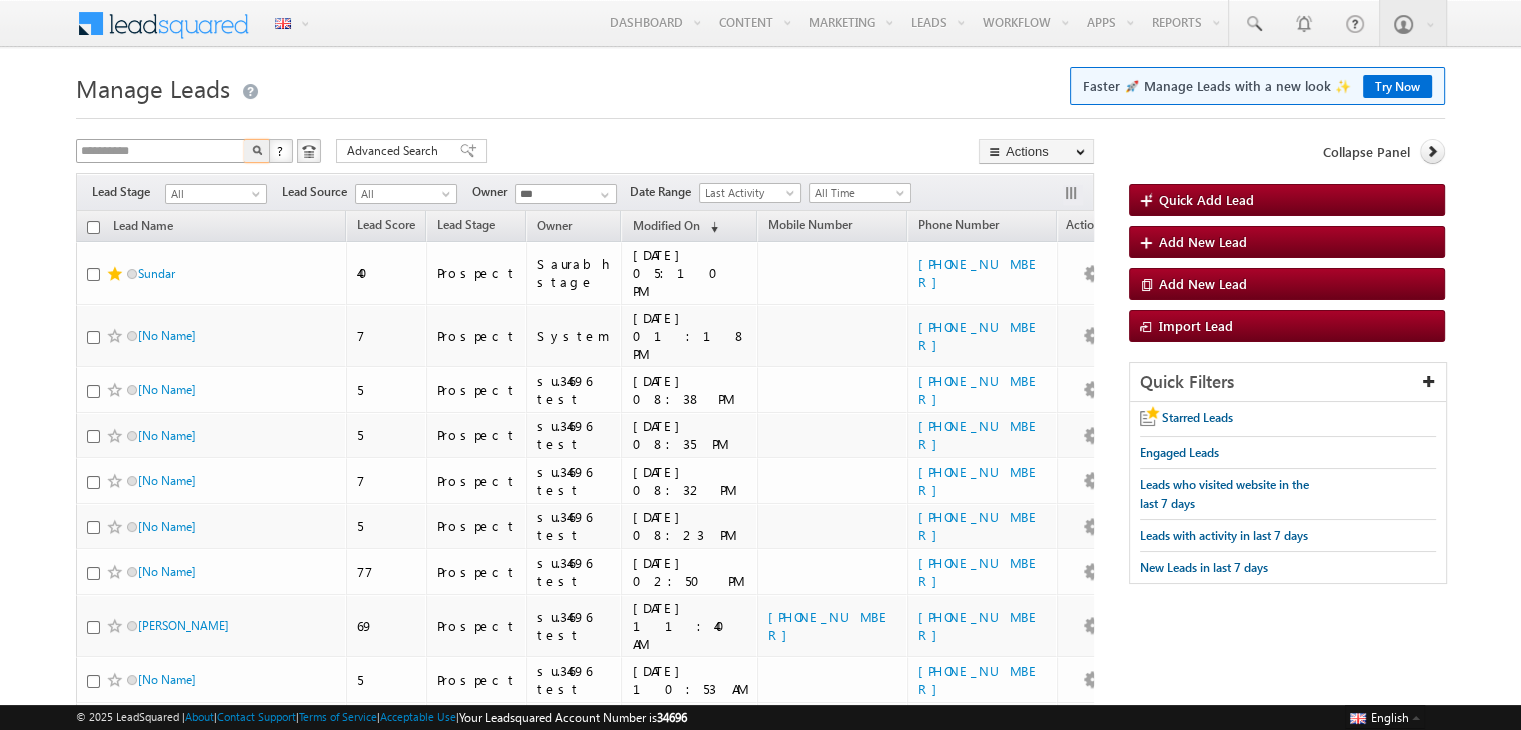 click at bounding box center (257, 151) 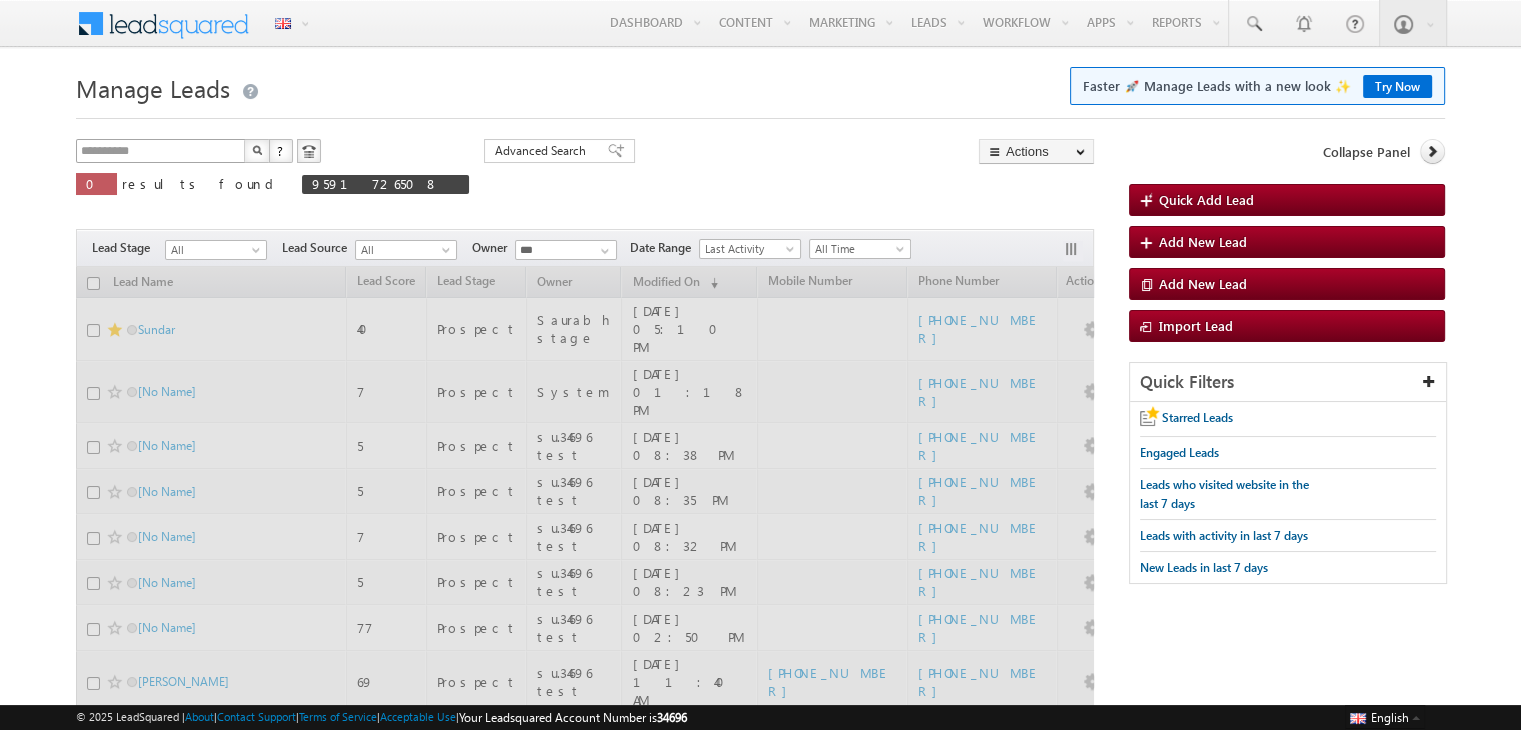 type 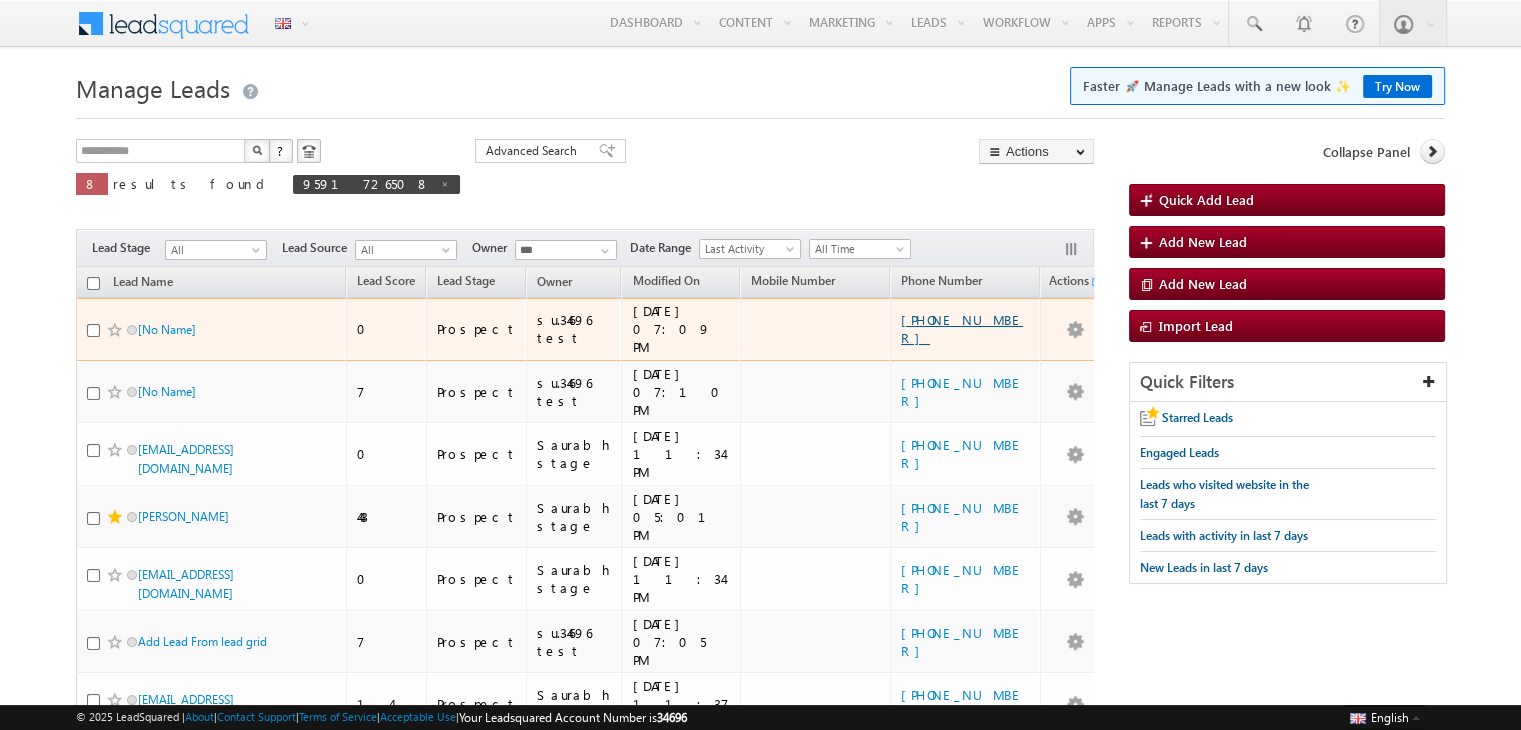 click on "[PHONE_NUMBER]" at bounding box center (962, 328) 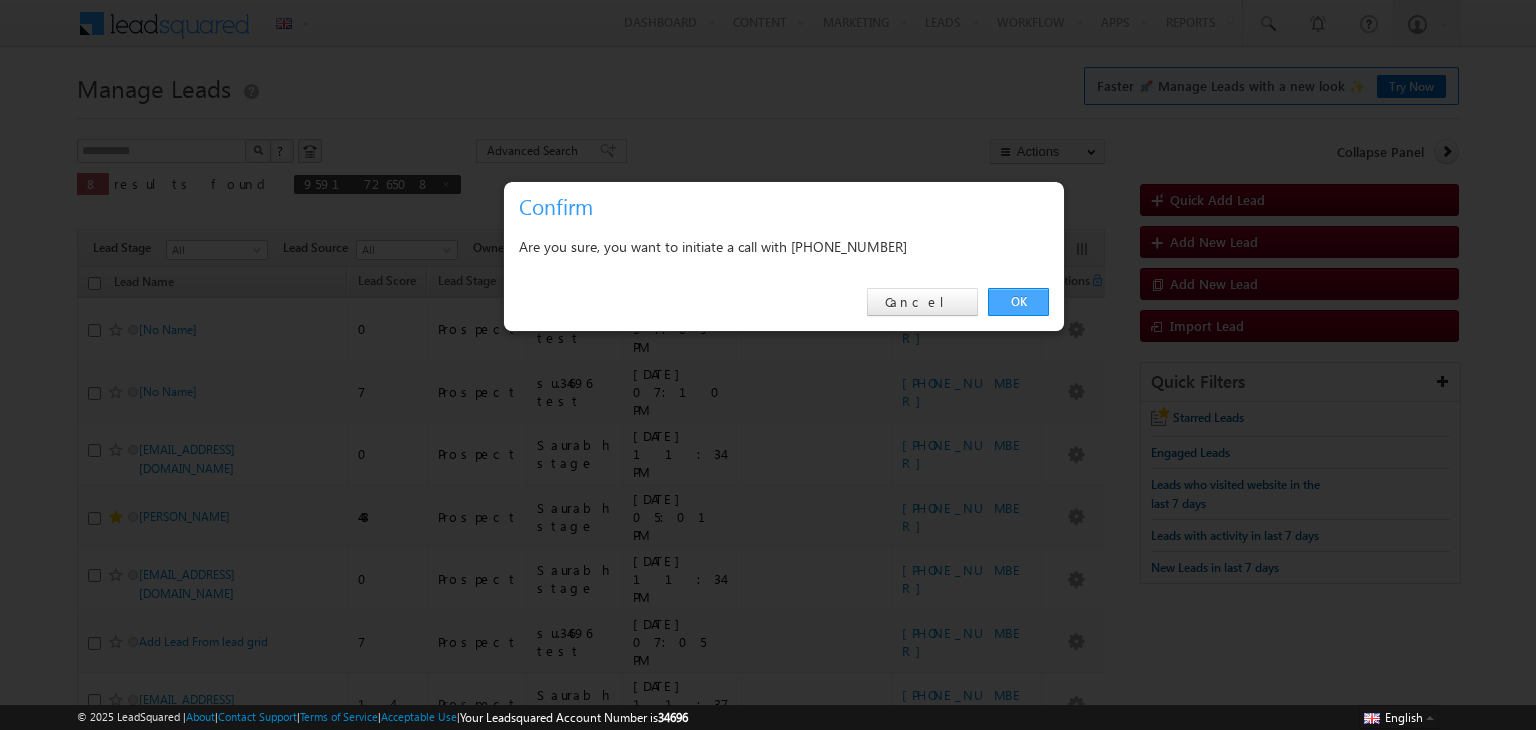 click on "OK" at bounding box center [1018, 302] 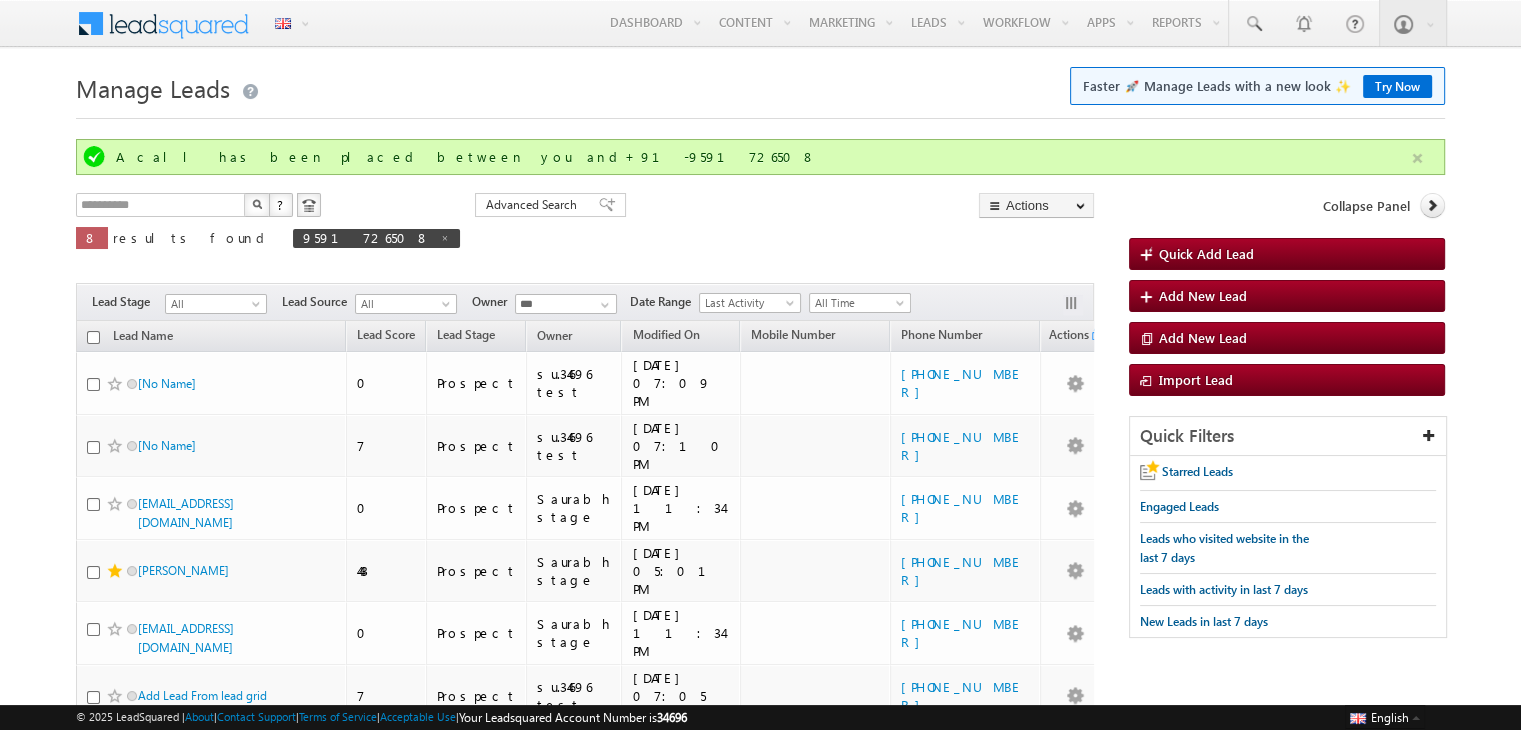 click at bounding box center [1417, 158] 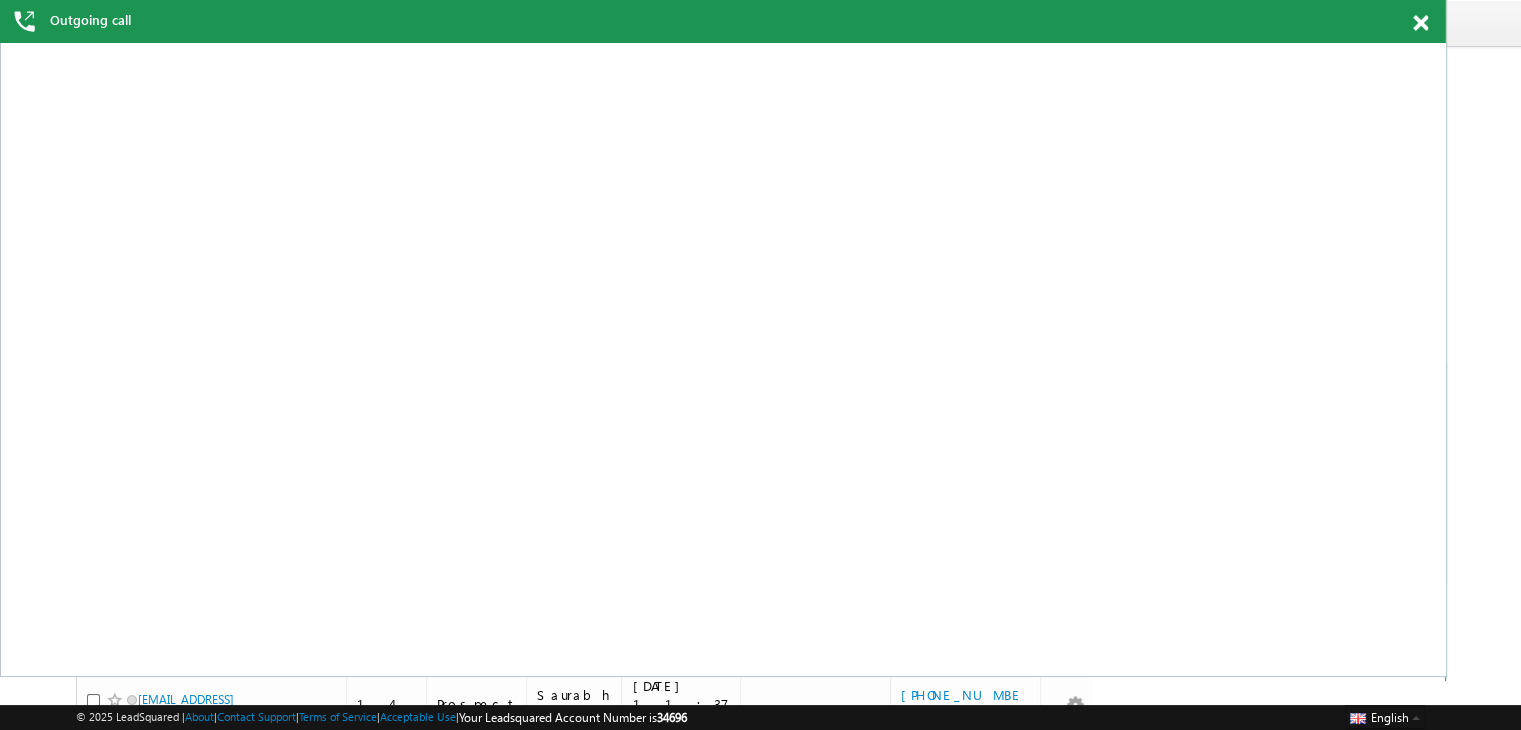 scroll, scrollTop: 0, scrollLeft: 0, axis: both 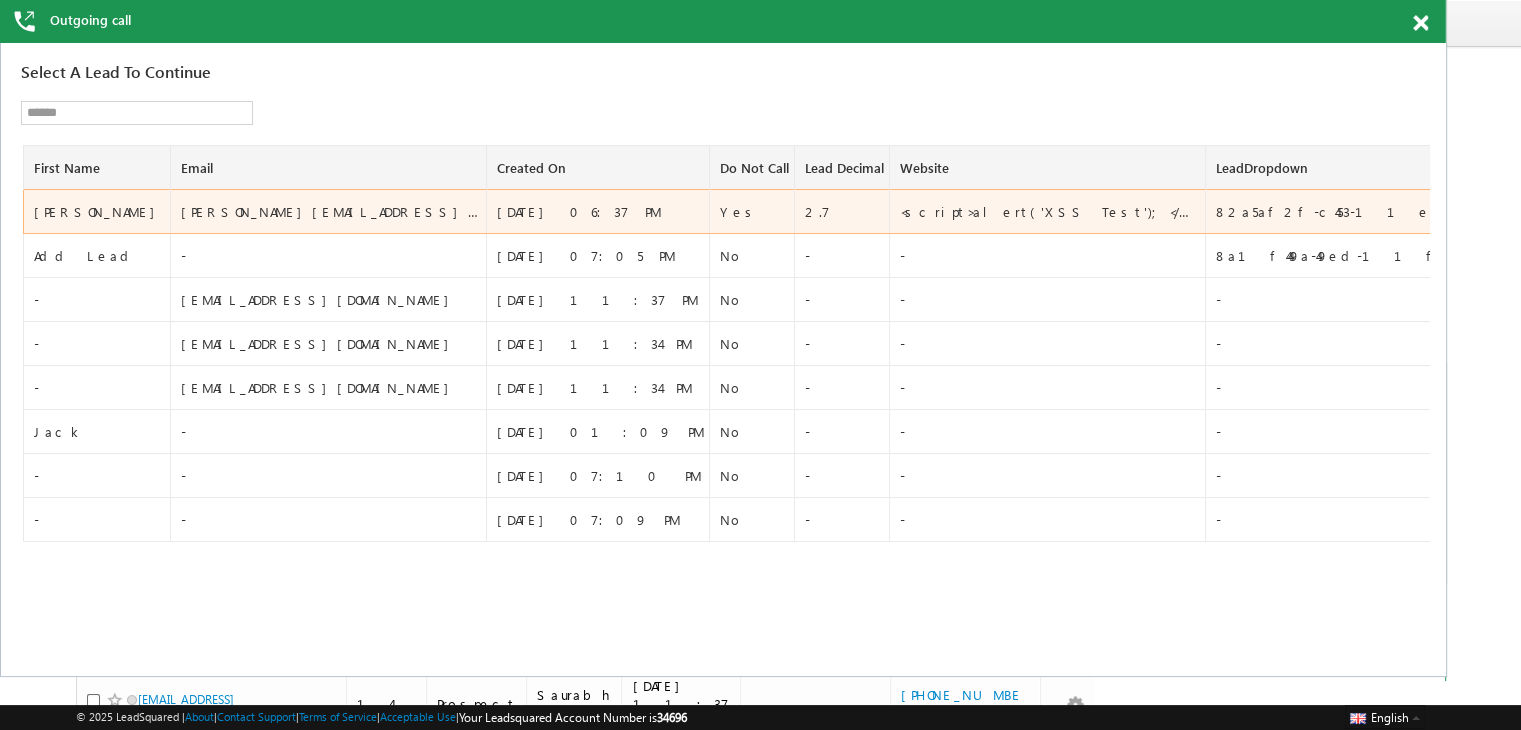 click on "[PERSON_NAME]" at bounding box center [98, 212] 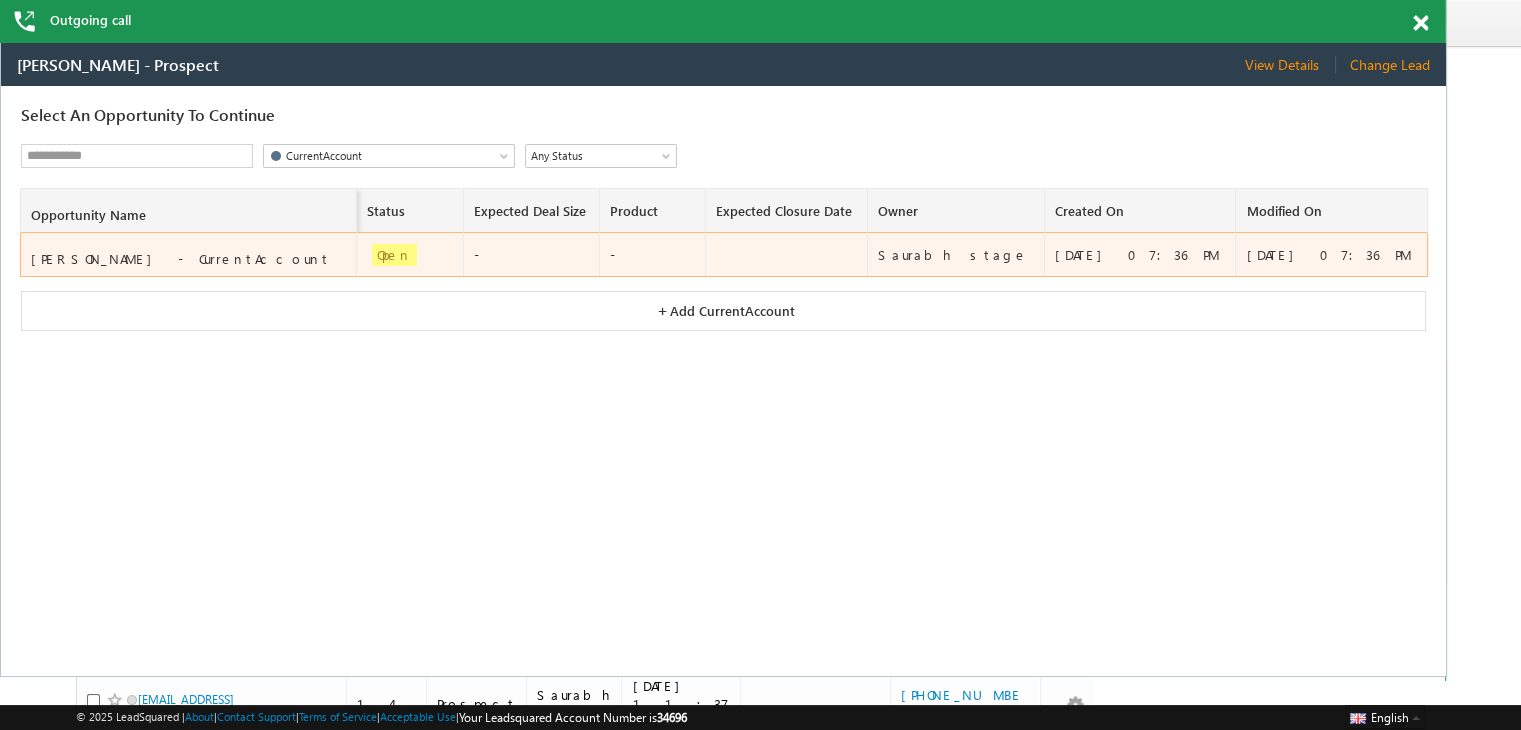 click on "[PERSON_NAME] - CurrentAccount" at bounding box center [188, 255] 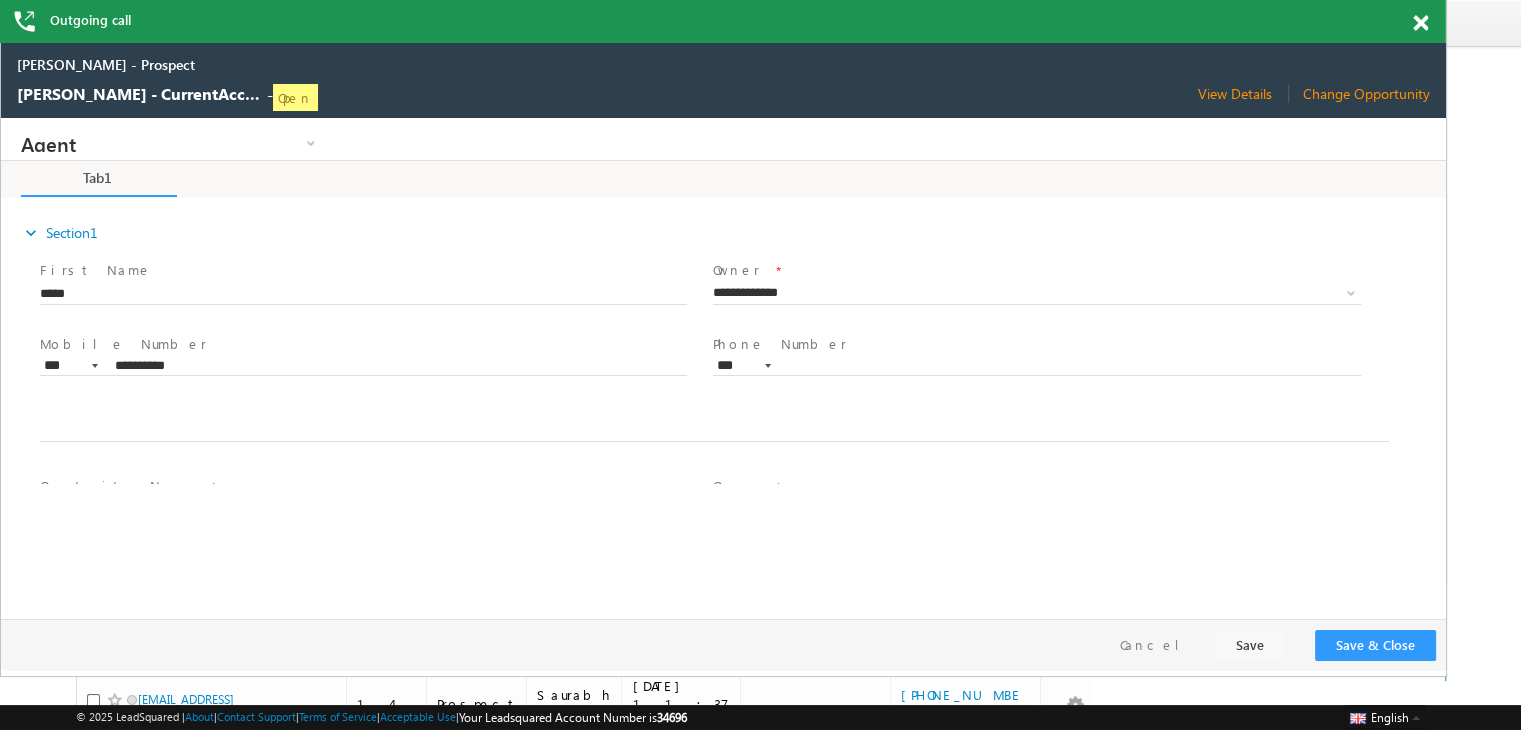 scroll, scrollTop: 0, scrollLeft: 0, axis: both 